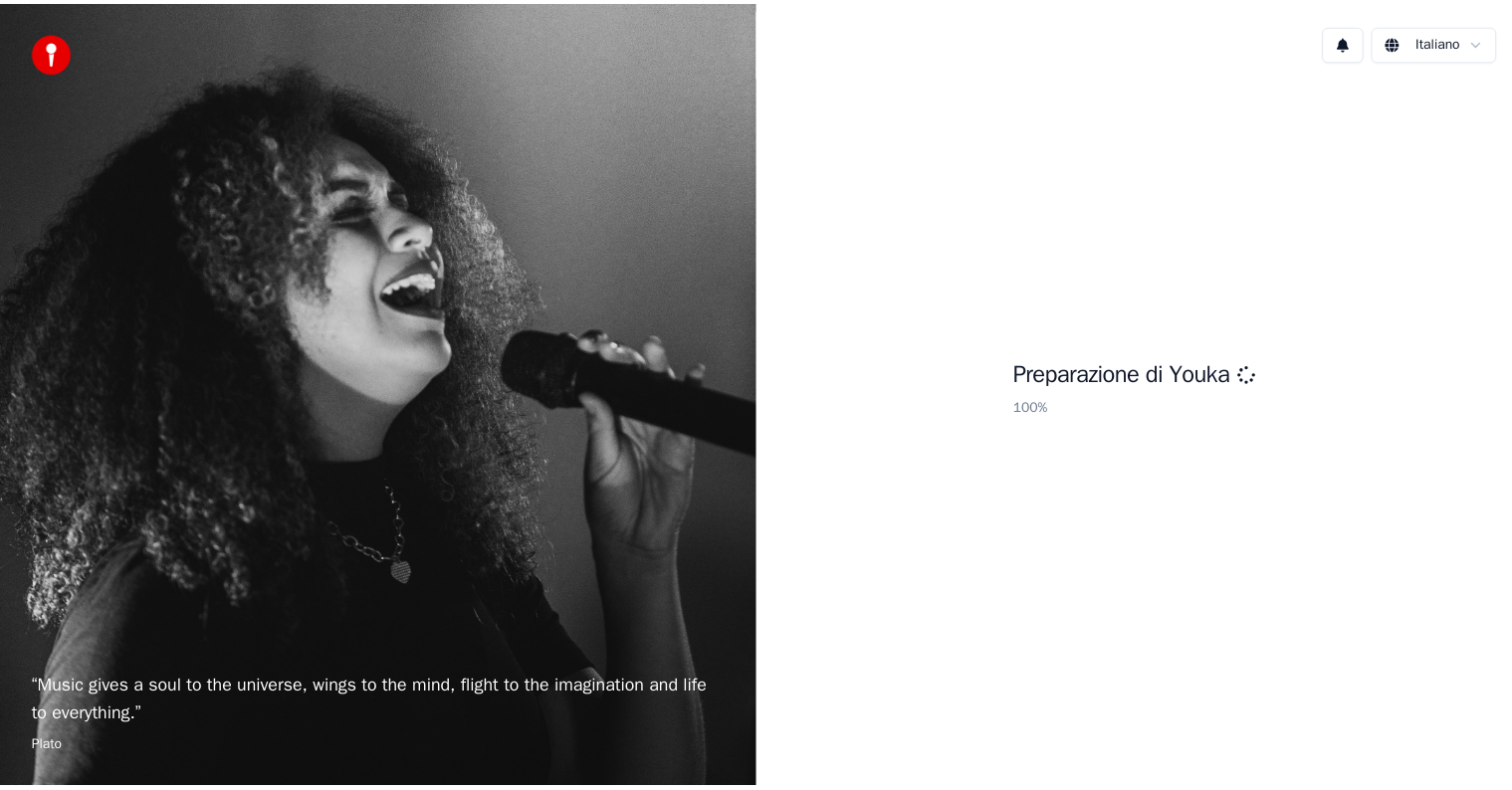 scroll, scrollTop: 0, scrollLeft: 0, axis: both 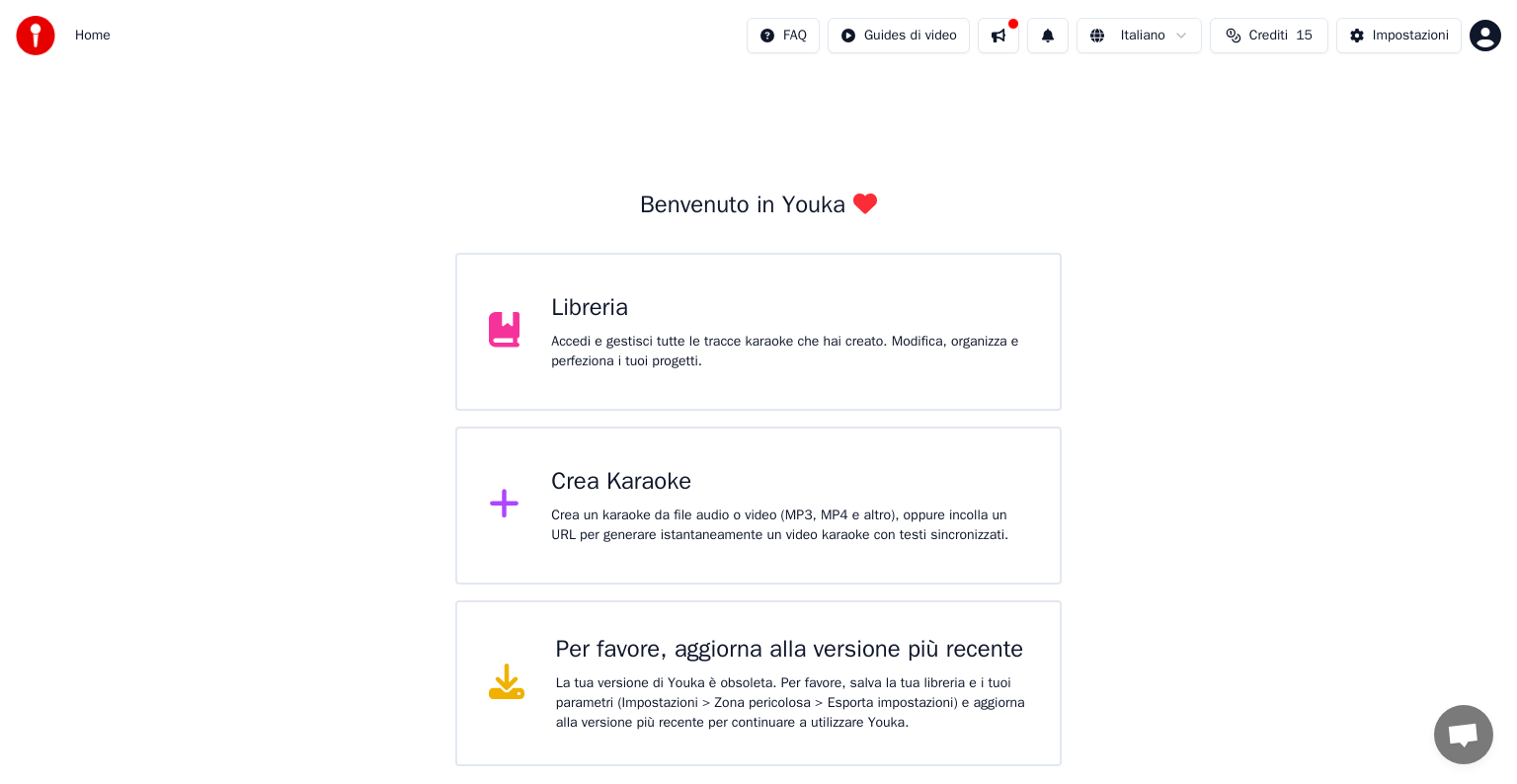 click on "Crea Karaoke" at bounding box center [789, 482] 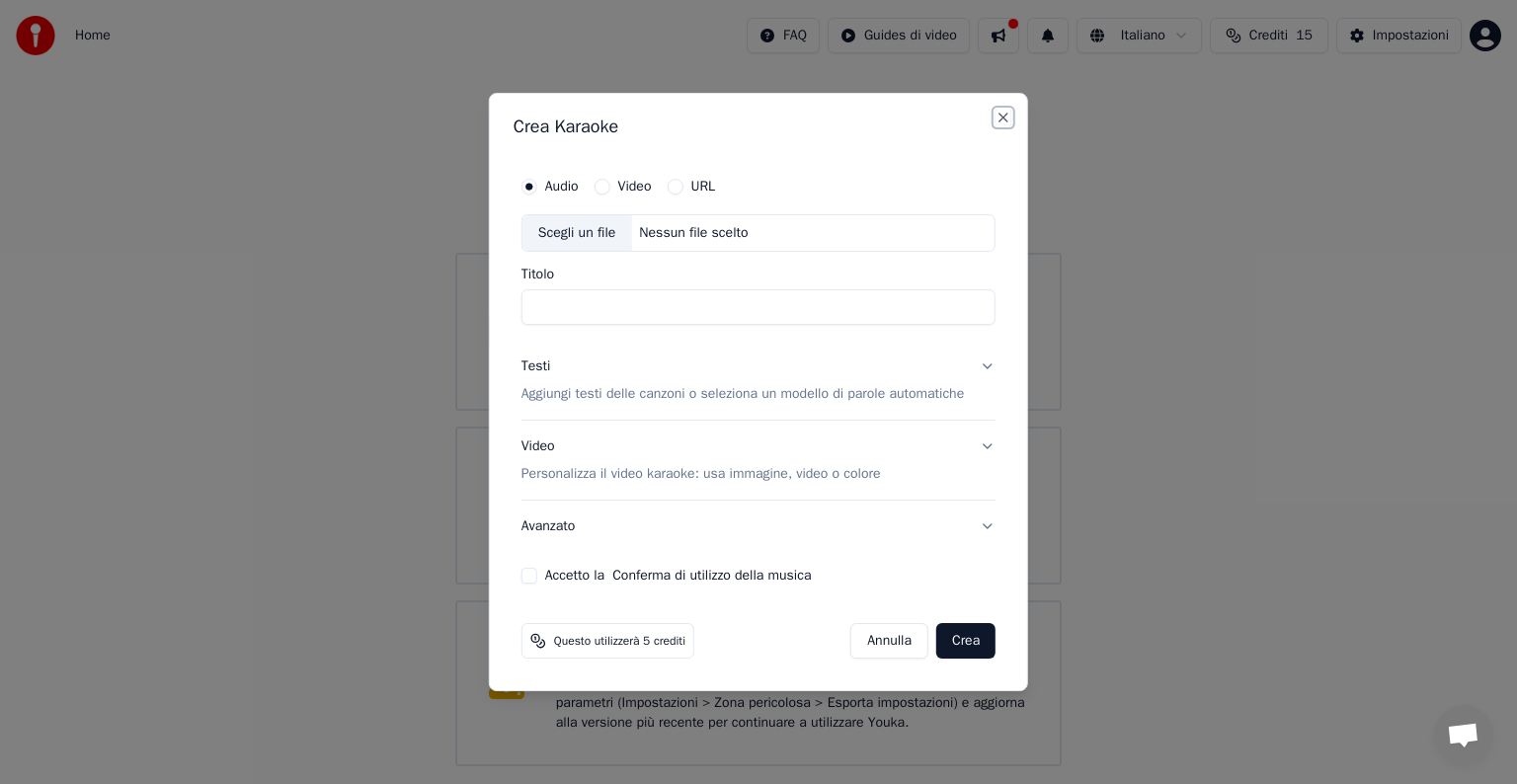 click on "Close" at bounding box center (1003, 118) 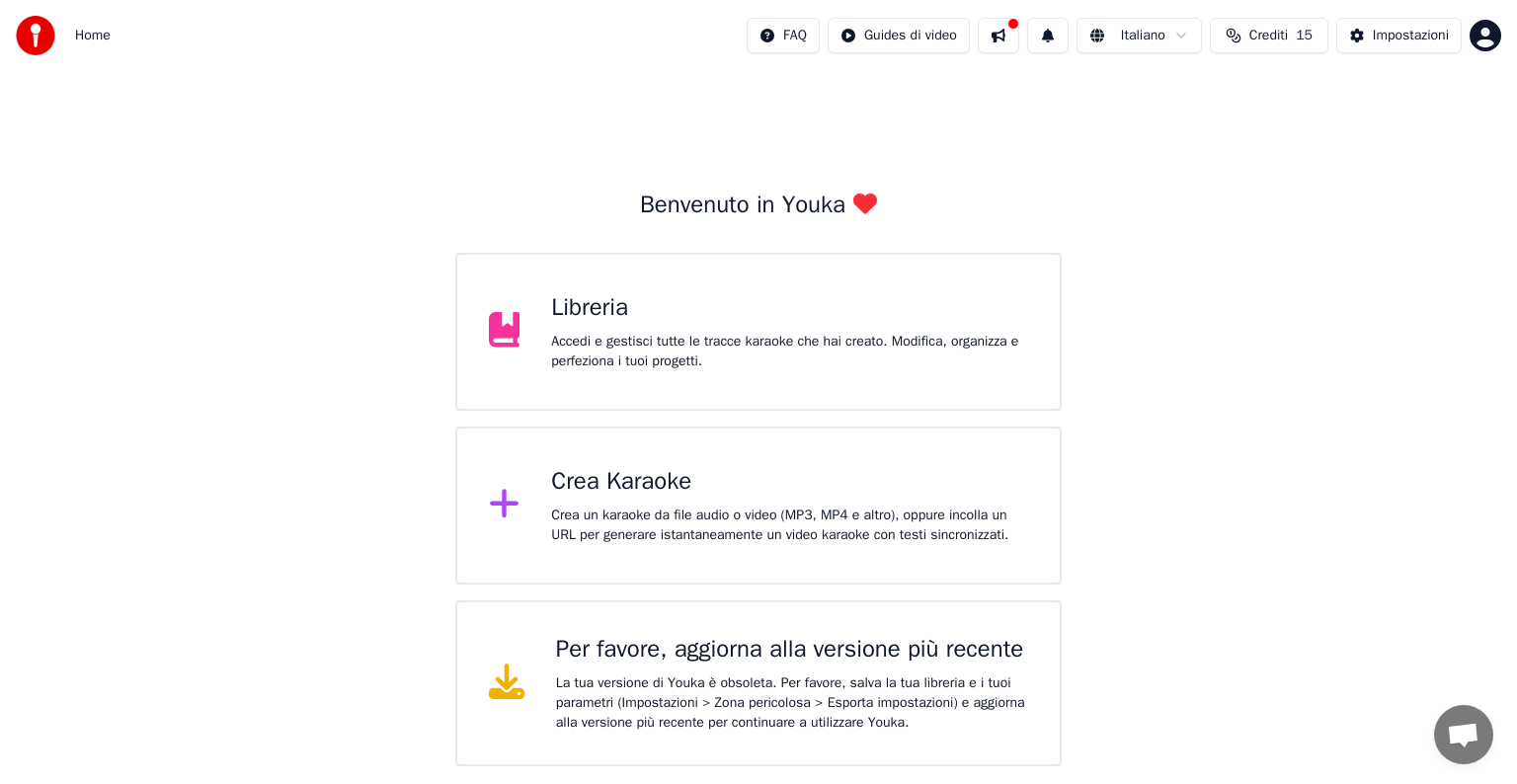 click on "Accedi e gestisci tutte le tracce karaoke che hai creato. Modifica, organizza e perfeziona i tuoi progetti." at bounding box center (789, 352) 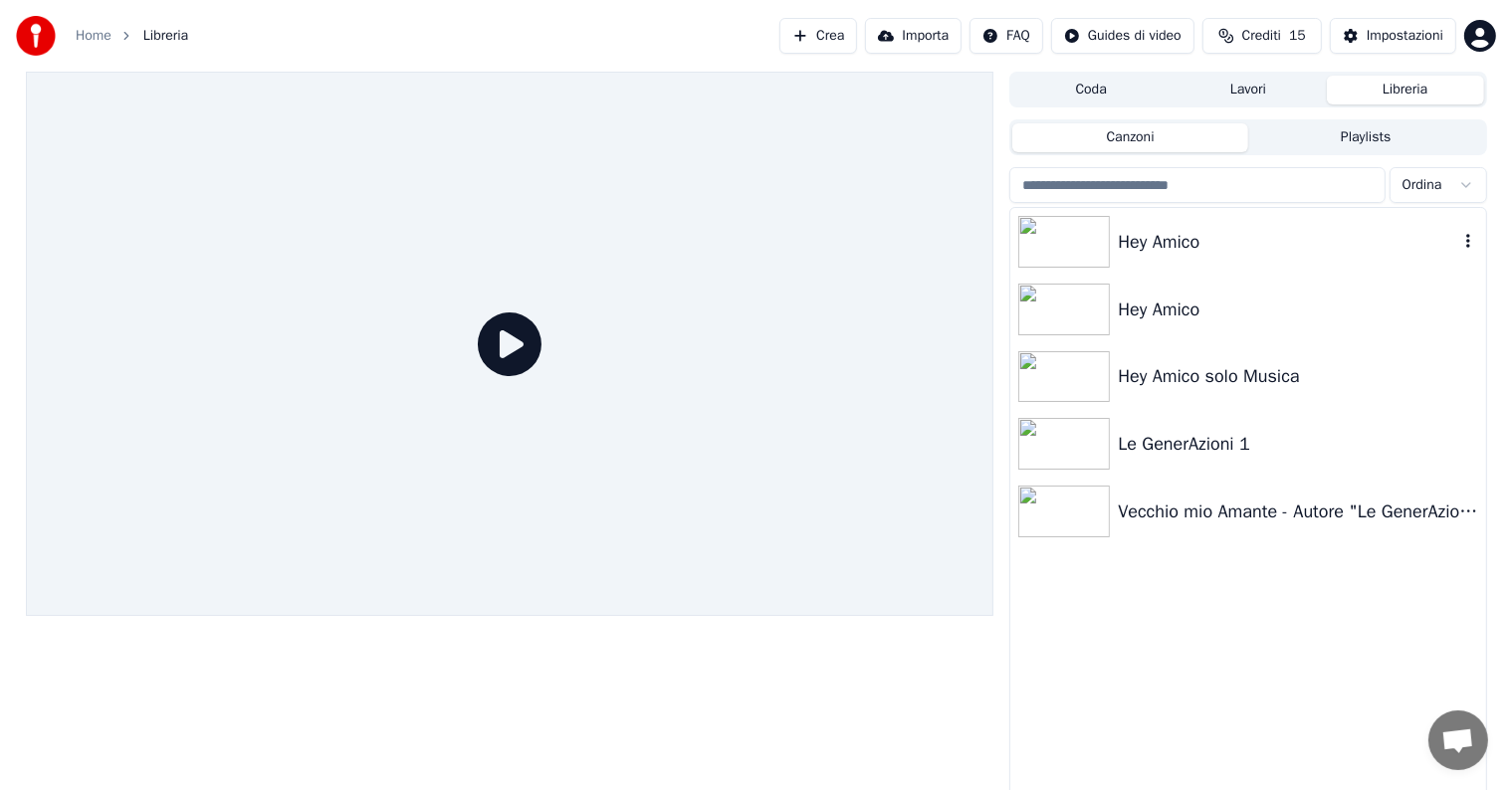click at bounding box center [1064, 242] 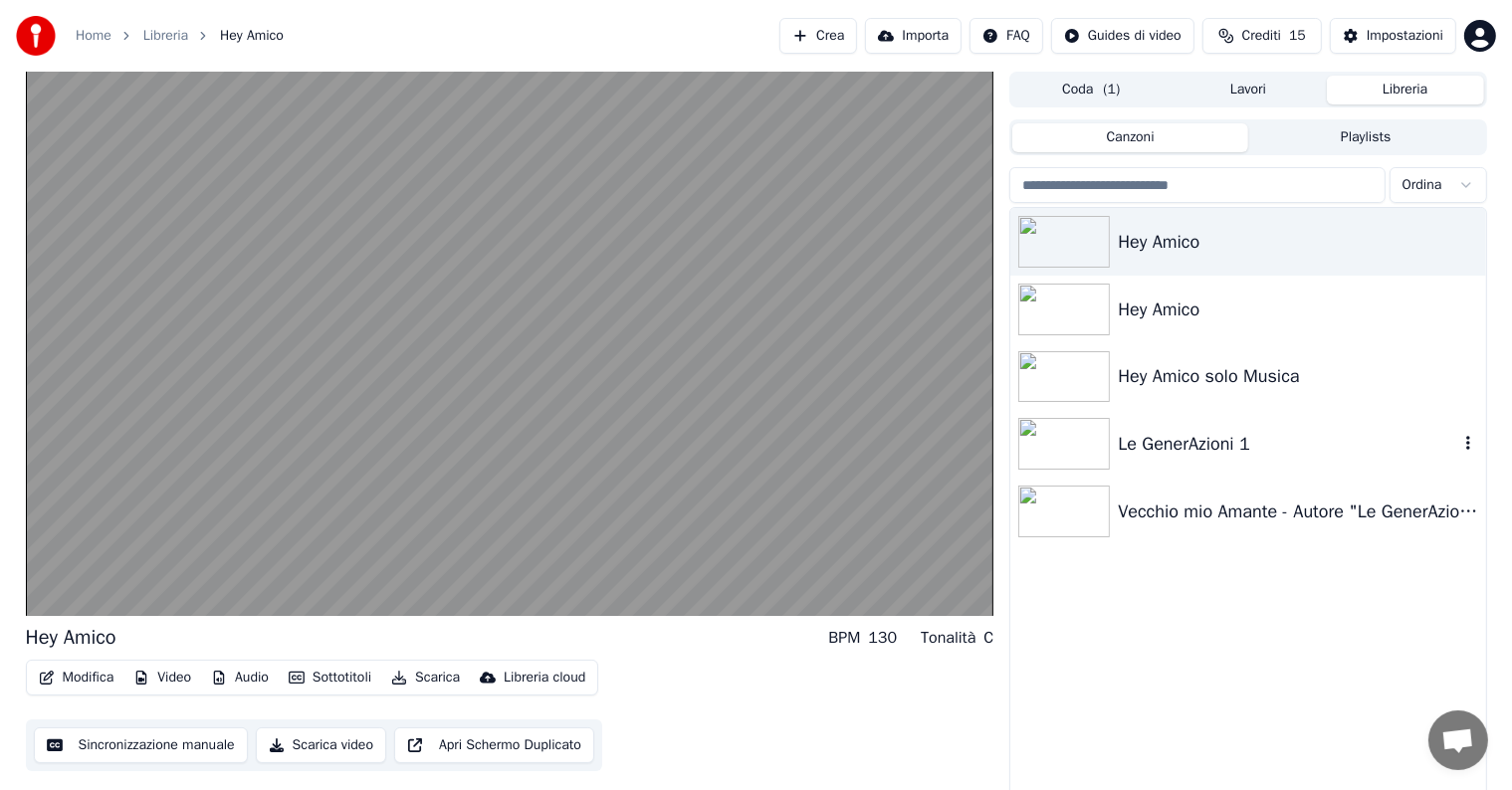 click at bounding box center [1064, 444] 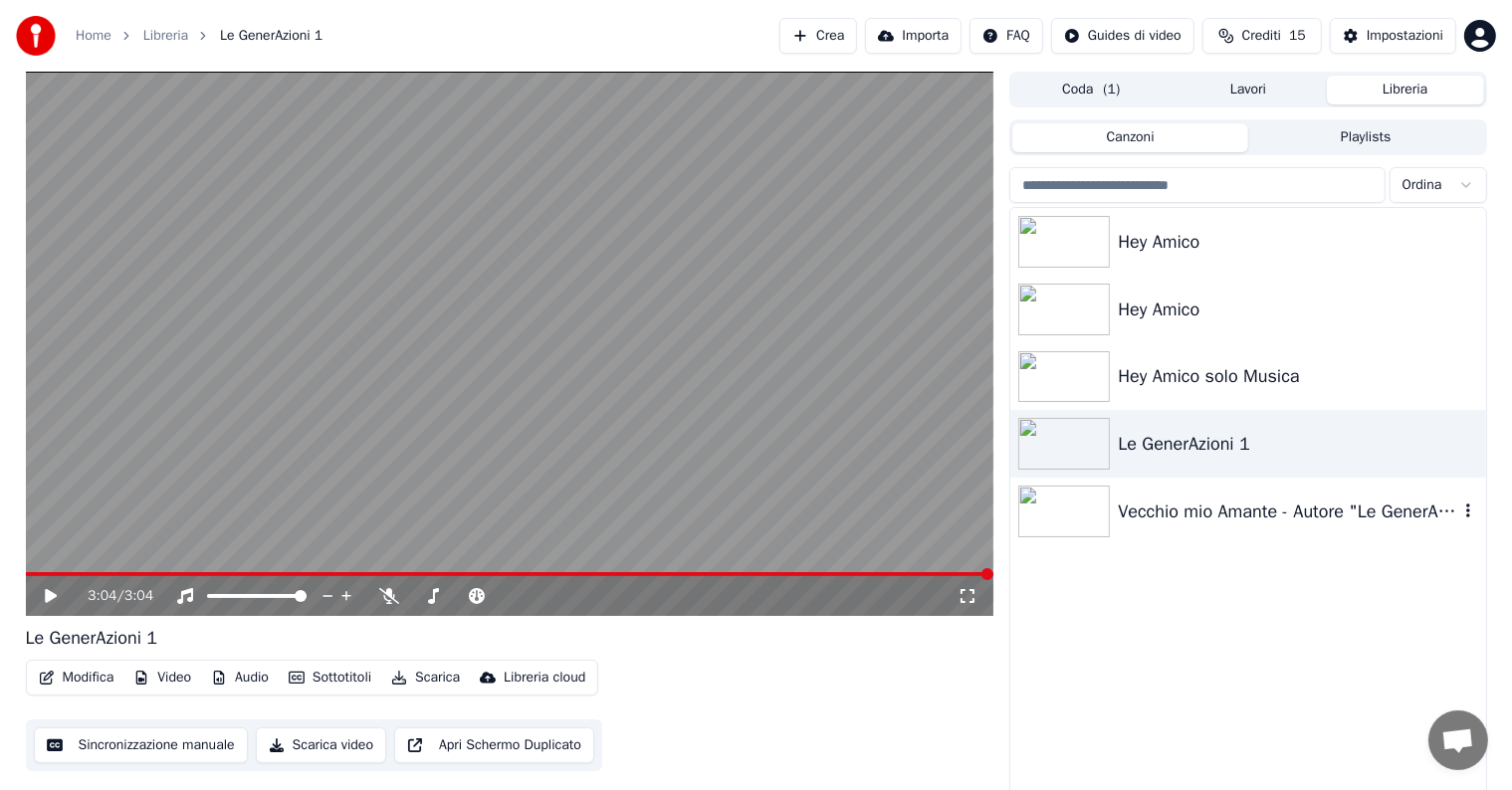 click at bounding box center [1064, 511] 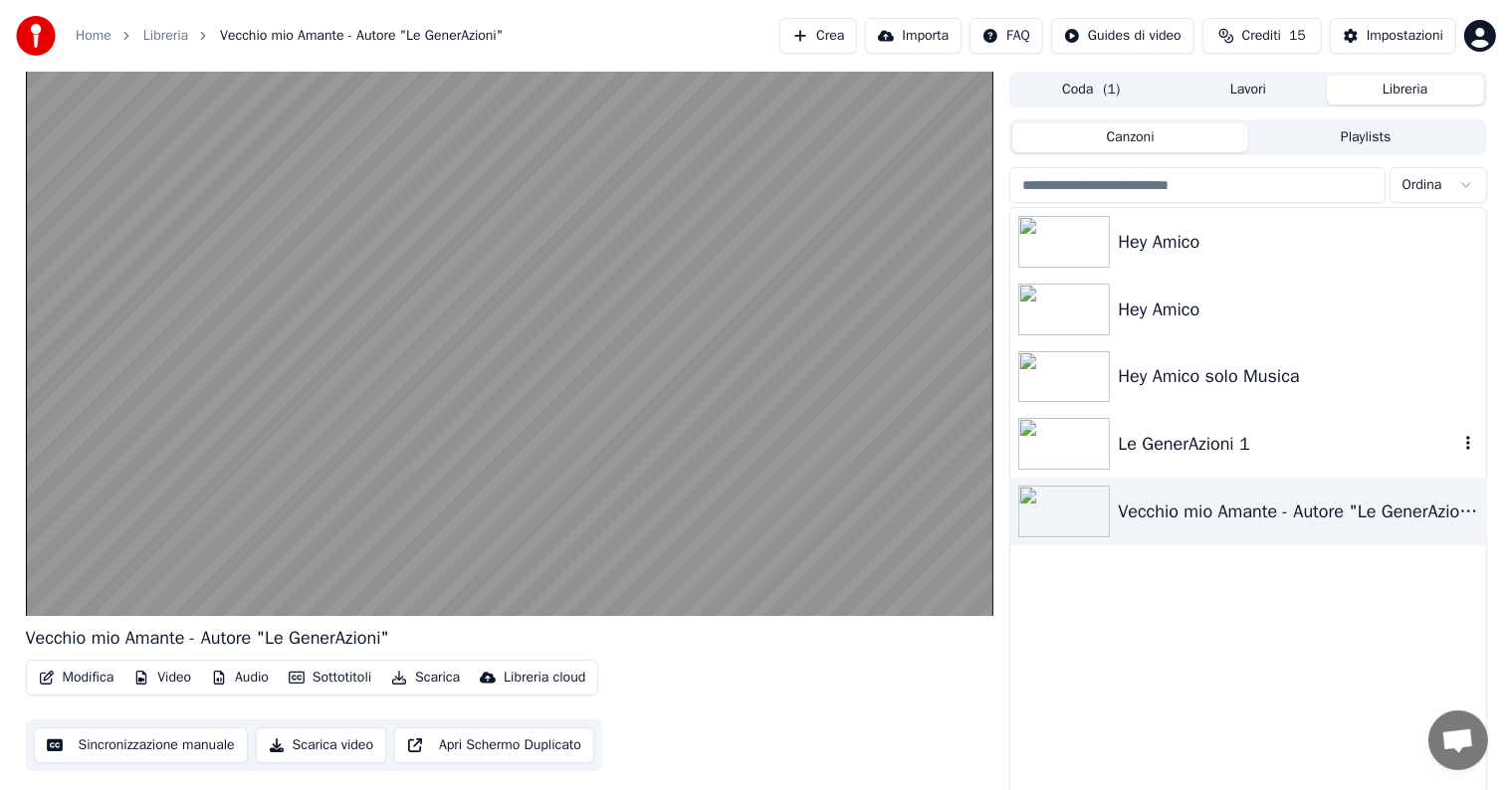 click at bounding box center (1064, 444) 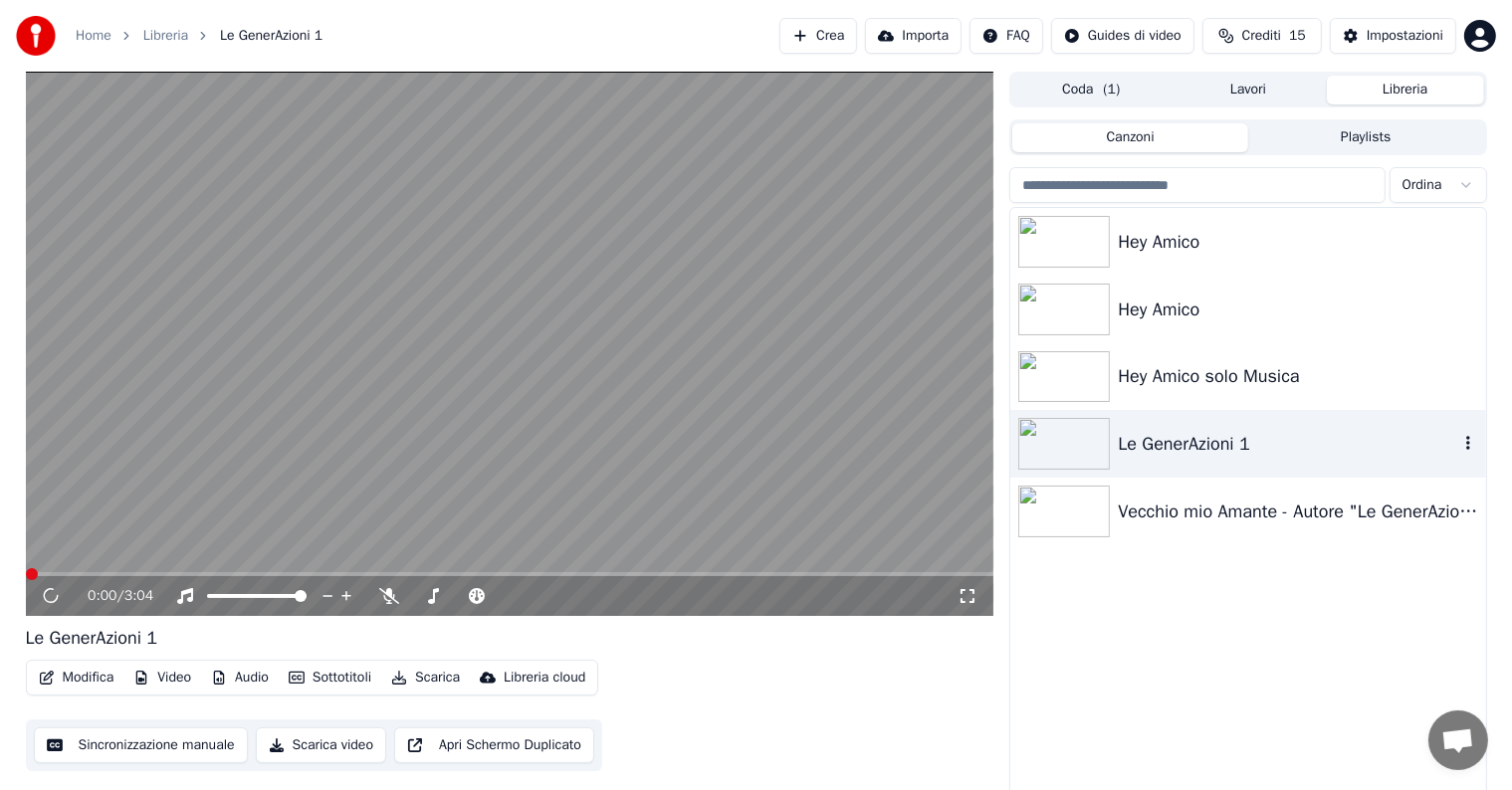 click at bounding box center (1064, 444) 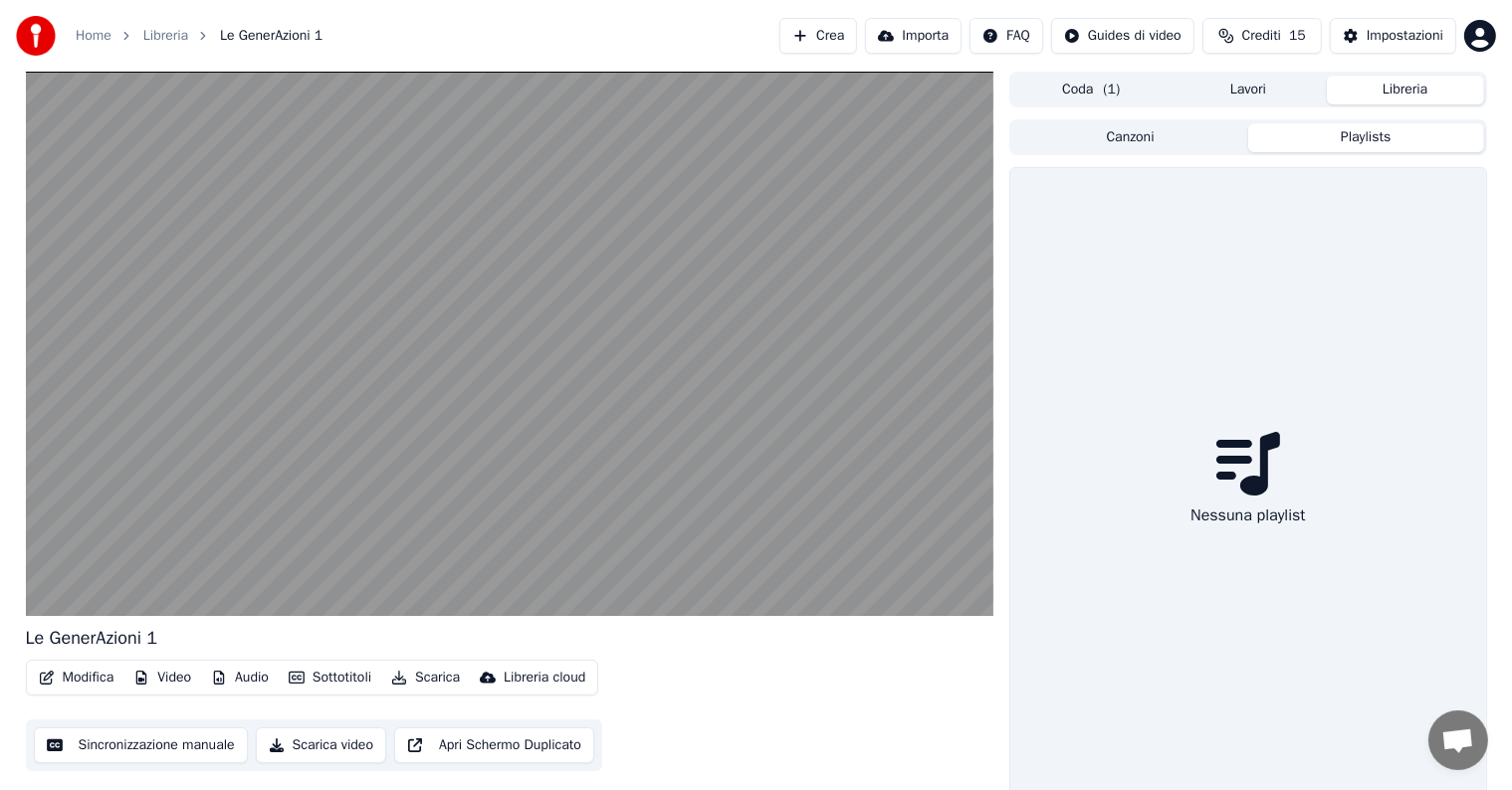 click on "Playlists" at bounding box center (1366, 137) 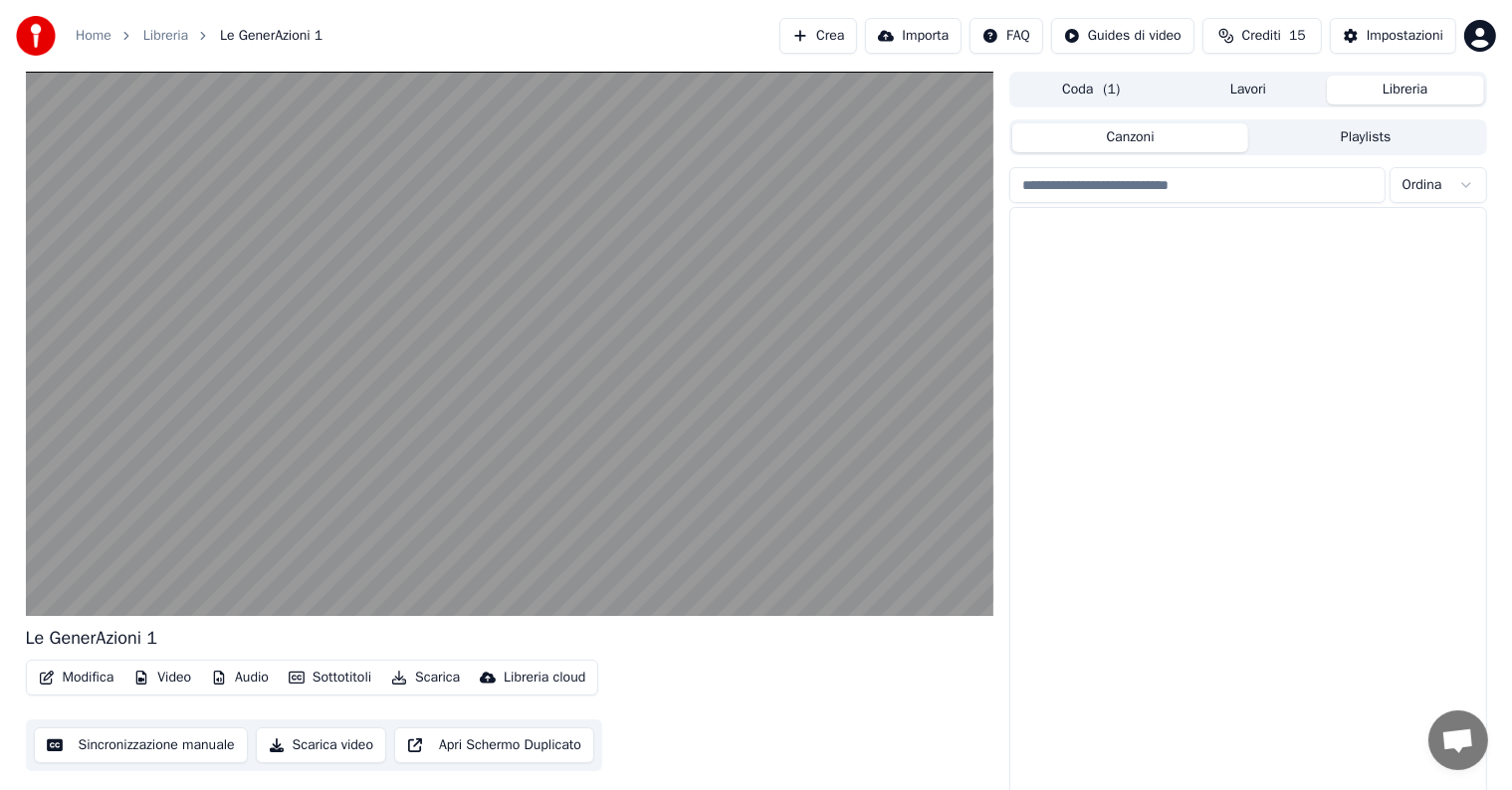 click on "Canzoni" at bounding box center [1130, 137] 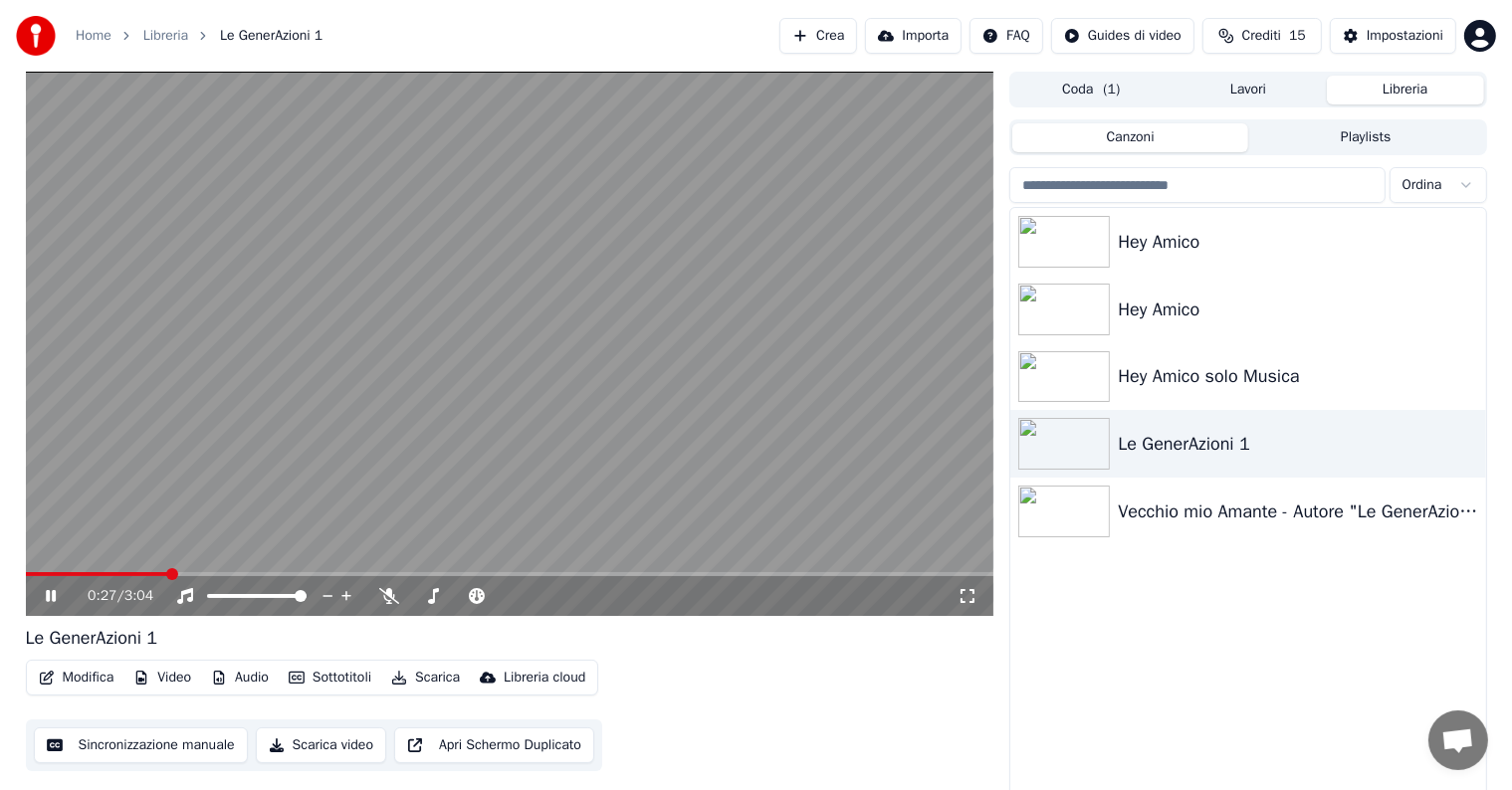 click at bounding box center (510, 343) 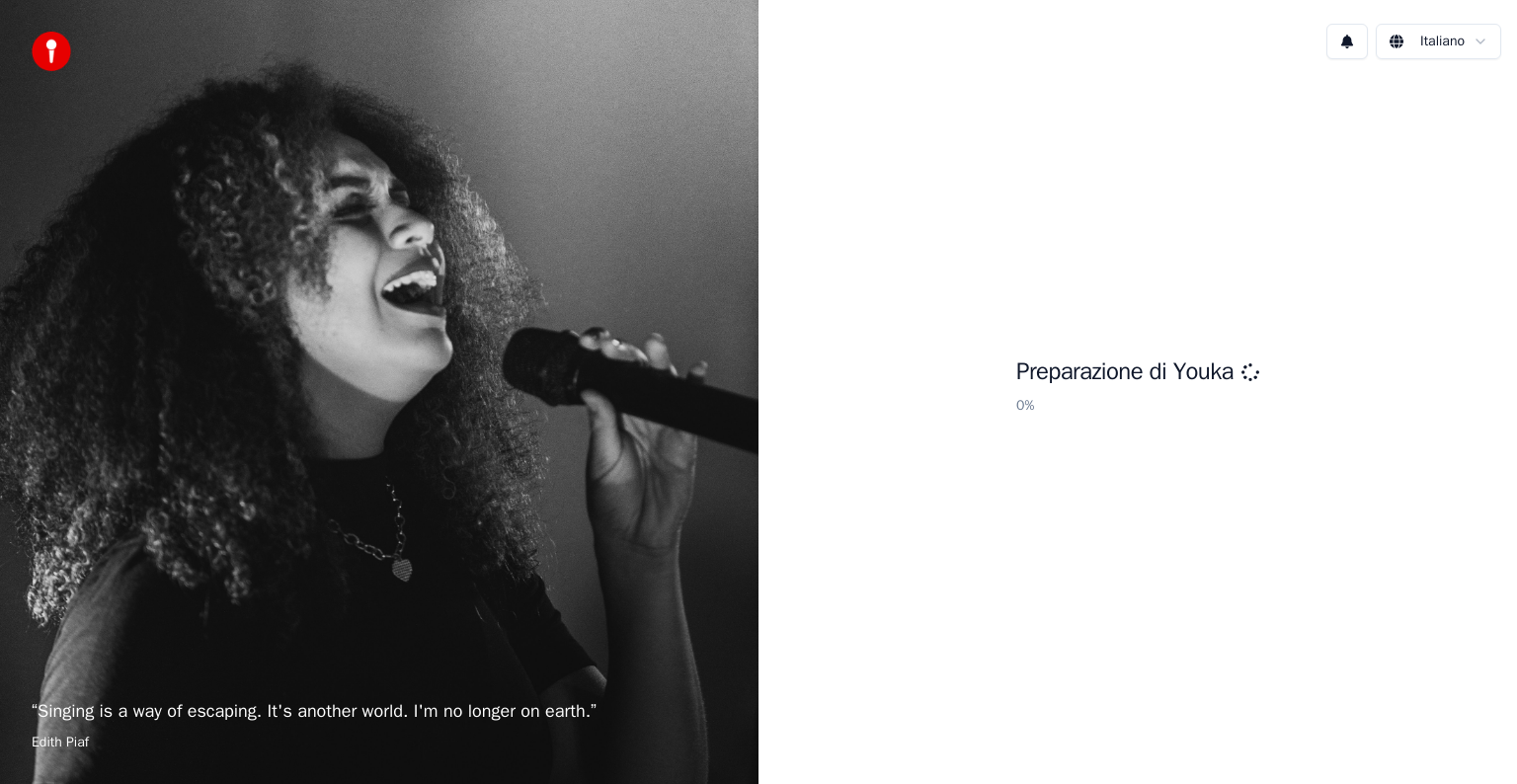 scroll, scrollTop: 0, scrollLeft: 0, axis: both 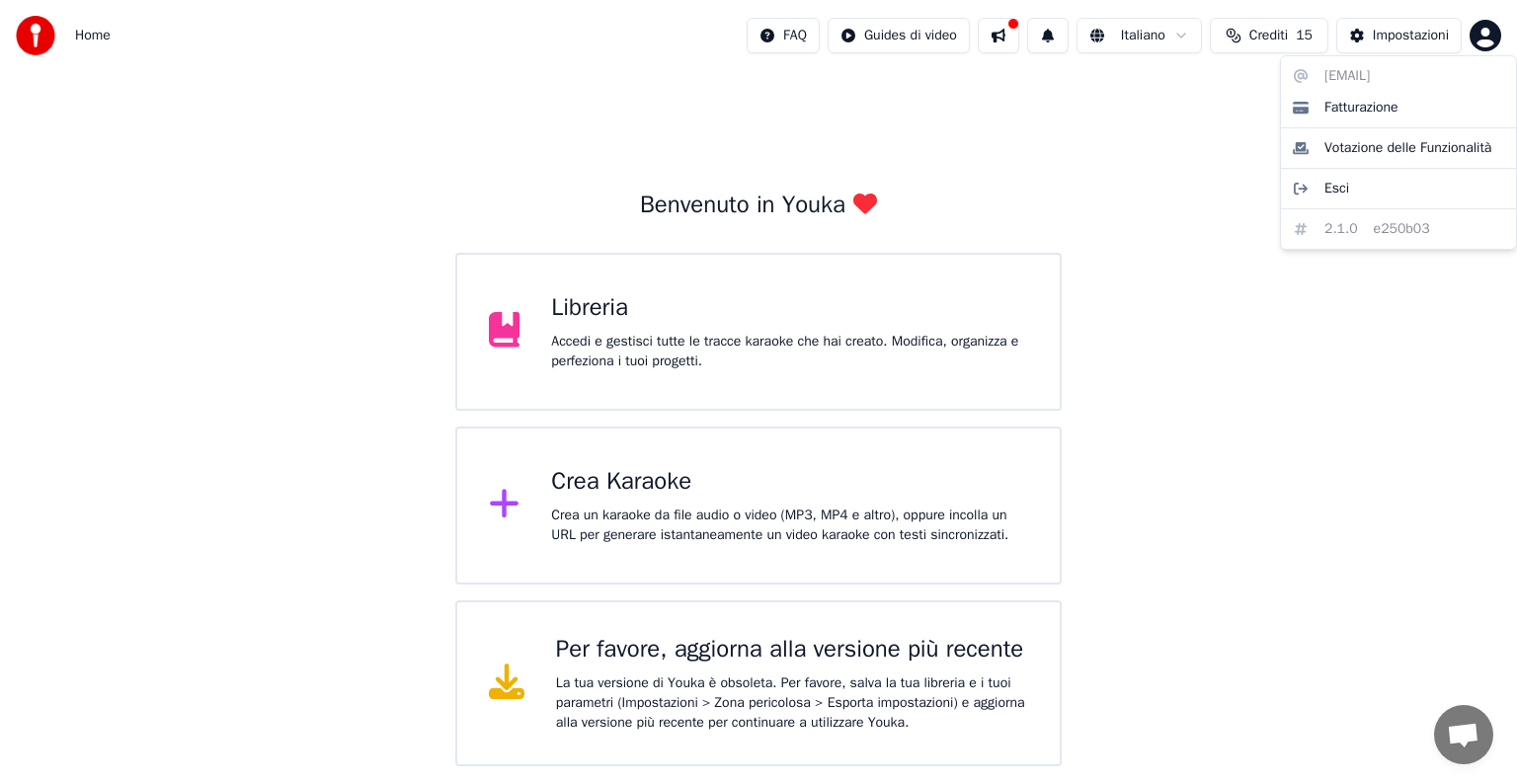 click on "Home FAQ Guides di video Italiano Crediti 15 Impostazioni Benvenuto in Youka Libreria Accedi e gestisci tutte le tracce karaoke che hai creato. Modifica, organizza e perfeziona i tuoi progetti. Crea Karaoke Crea un karaoke da file audio o video (MP3, MP4 e altro), oppure incolla un URL per generare istantaneamente un video karaoke con testi sincronizzati. Per favore, aggiorna alla versione più recente La tua versione di Youka è obsoleta. Per favore, salva la tua libreria e i tuoi parametri (Impostazioni > Zona pericolosa > Esporta impostazioni) e aggiorna alla versione più recente per continuare a utilizzare Youka. [EMAIL] Fatturazione Votazione delle Funzionalità Esci 2.1.0 e250b03" at bounding box center [758, 383] 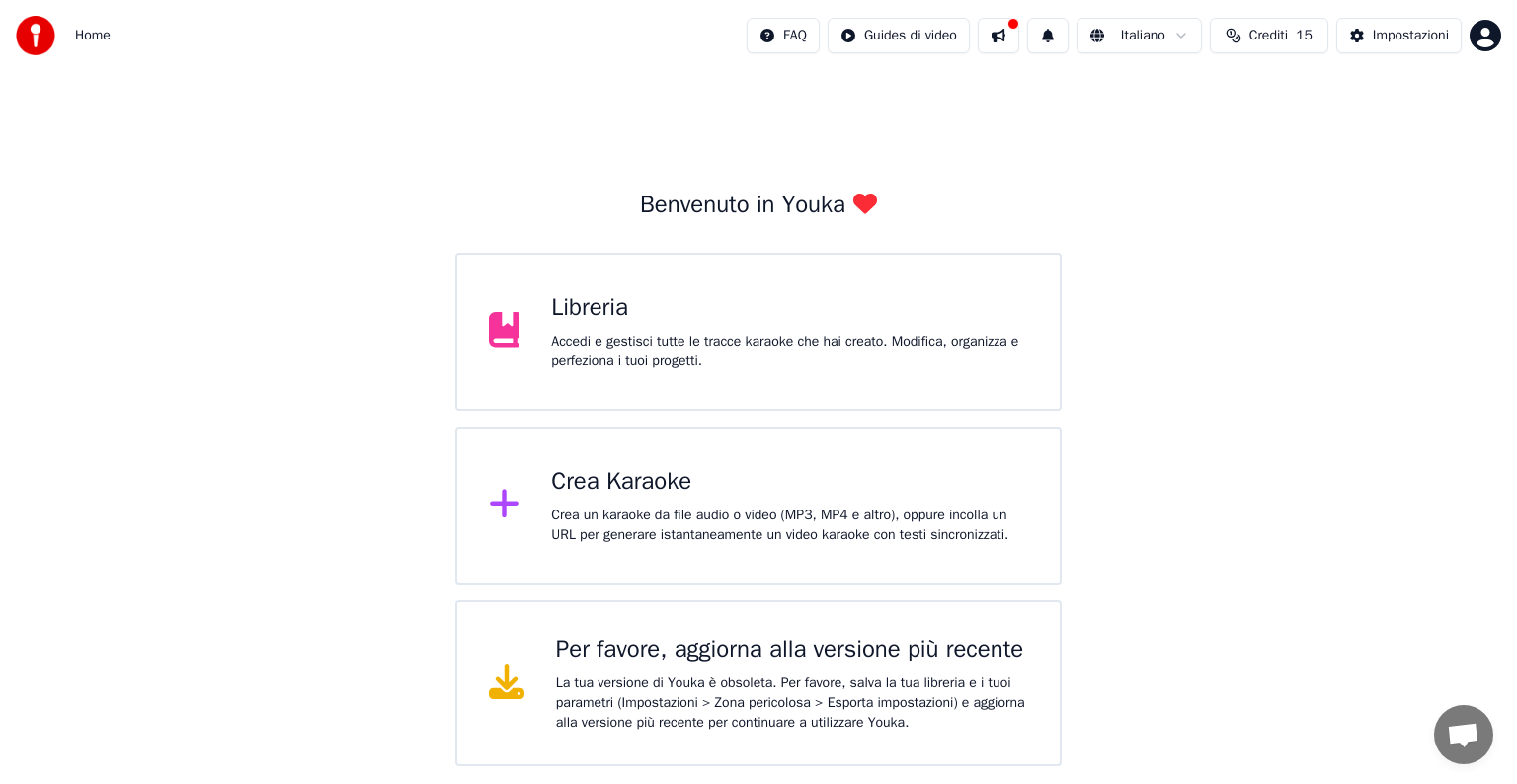 click on "Impostazioni" at bounding box center (1410, 36) 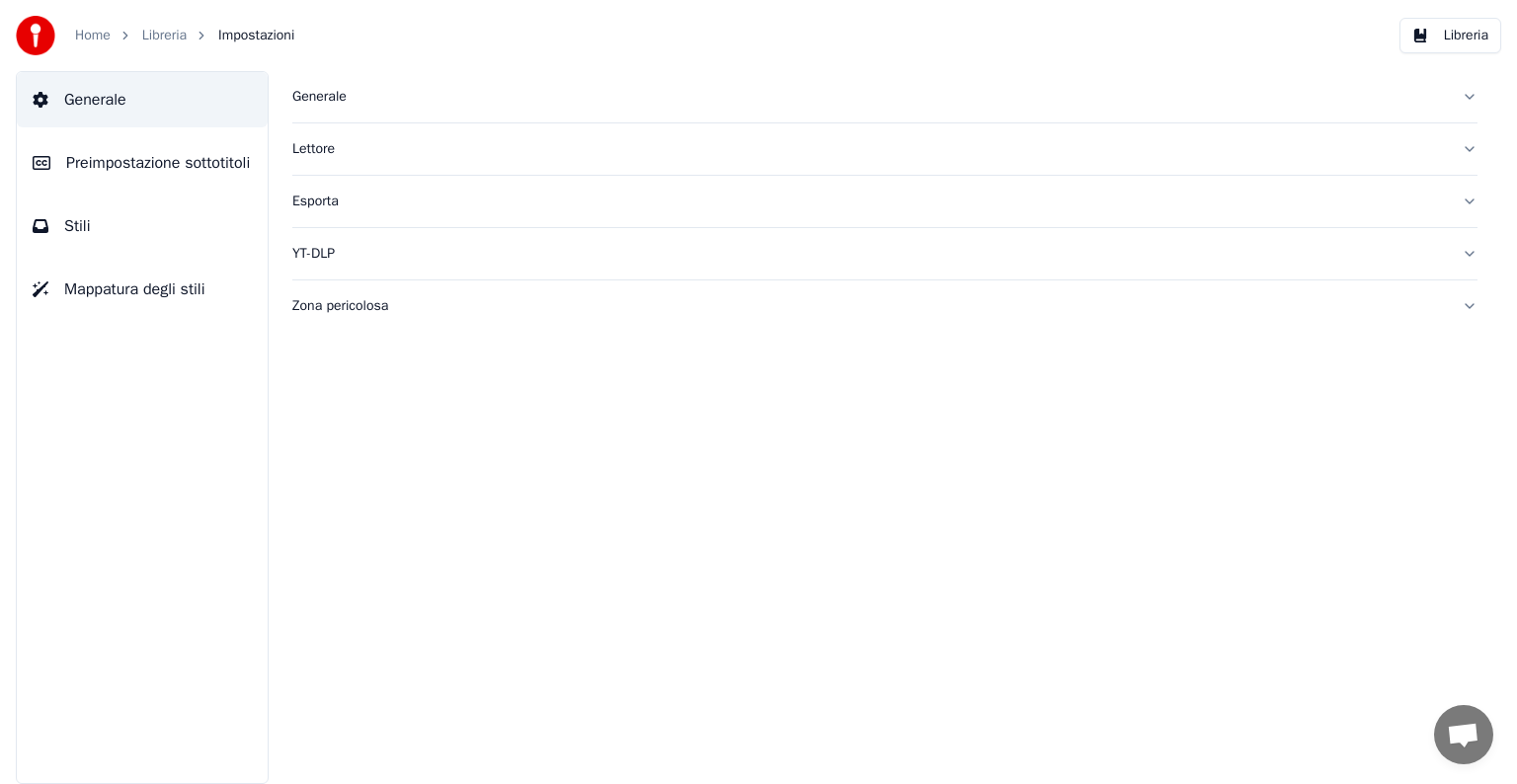 click on "Lettore" at bounding box center [885, 149] 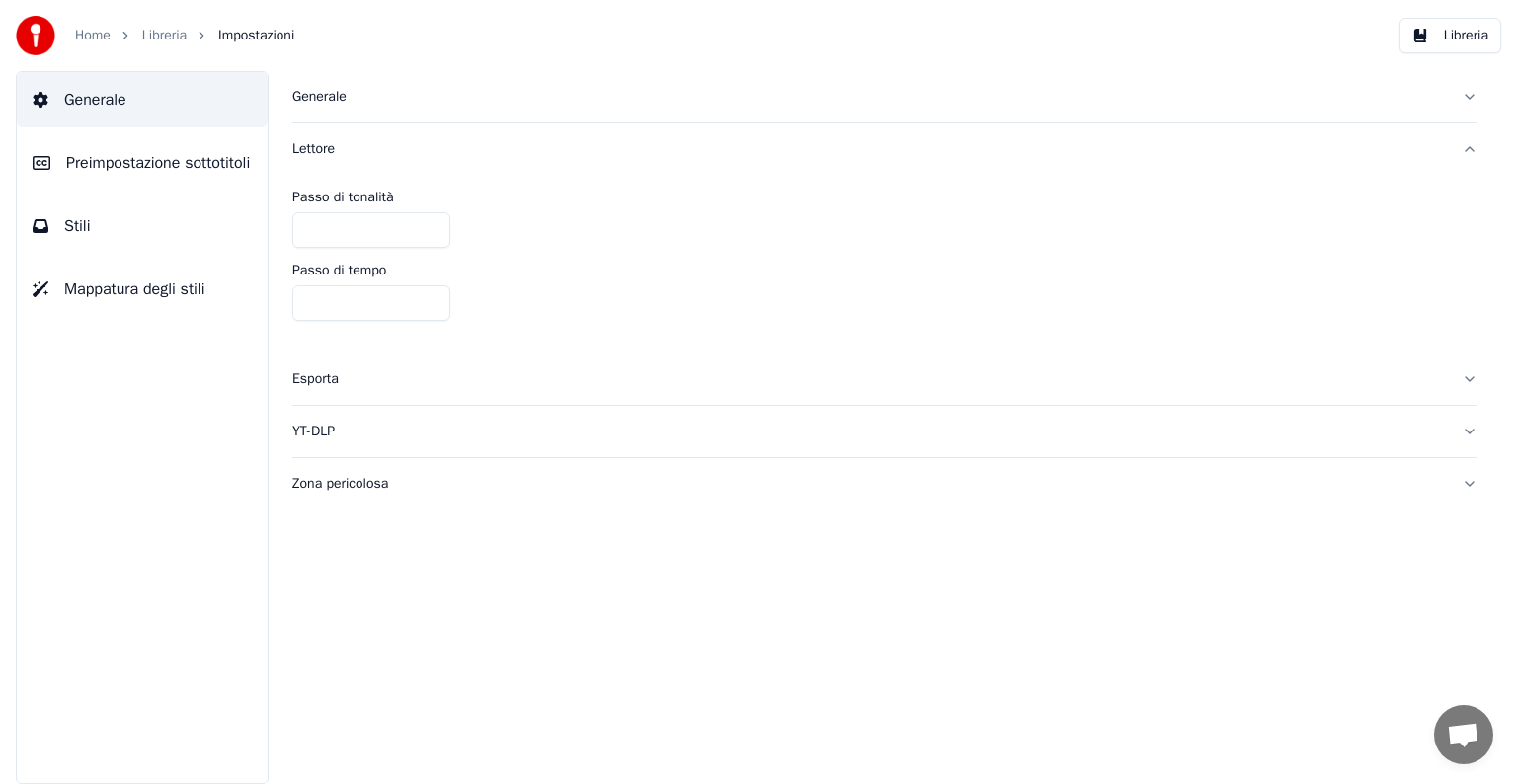 click on "Home Libreria Impostazioni Libreria" at bounding box center (758, 36) 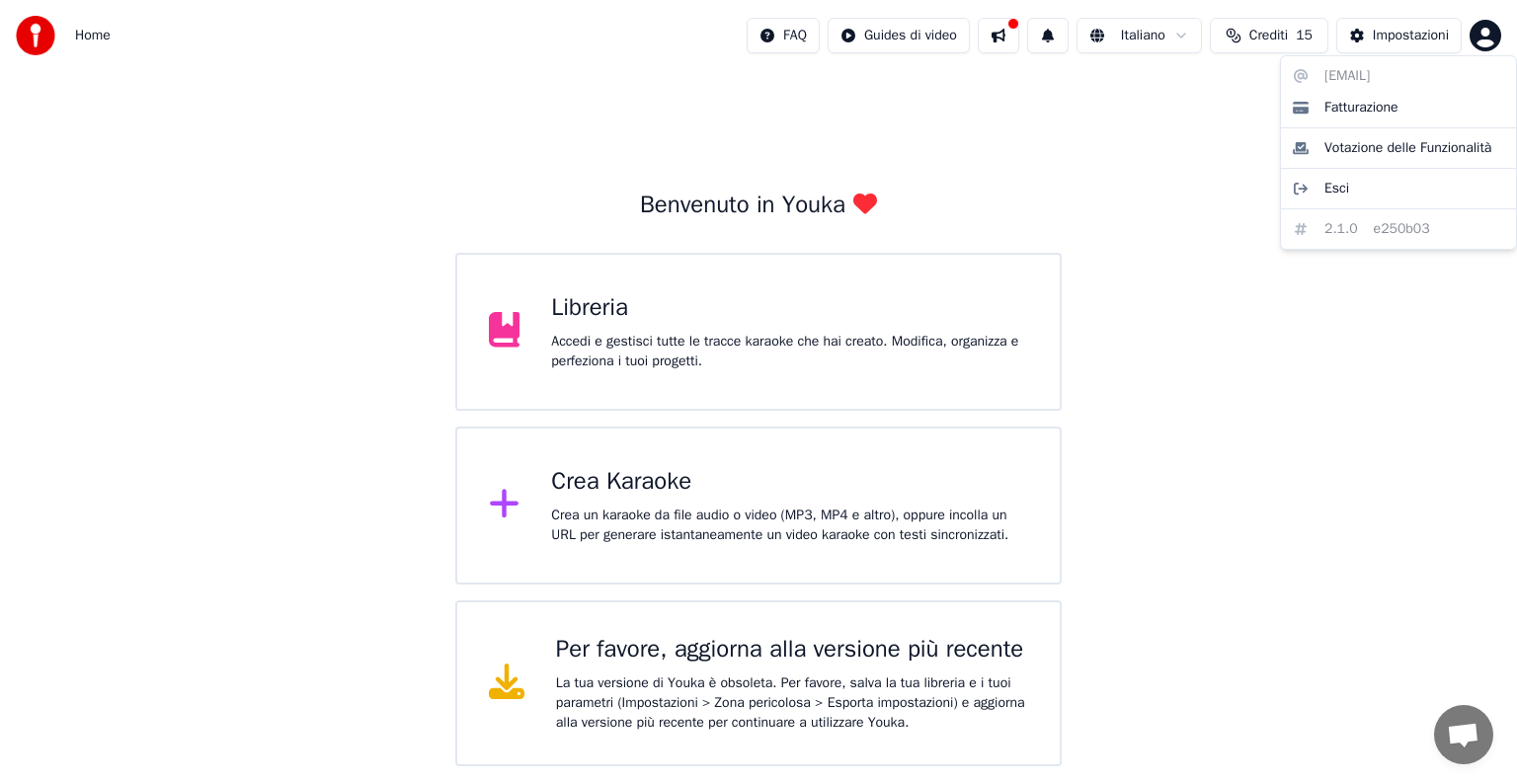 click on "Home FAQ Guides di video Italiano Crediti 15 Impostazioni Benvenuto in Youka Libreria Accedi e gestisci tutte le tracce karaoke che hai creato. Modifica, organizza e perfeziona i tuoi progetti. Crea Karaoke Crea un karaoke da file audio o video (MP3, MP4 e altro), oppure incolla un URL per generare istantaneamente un video karaoke con testi sincronizzati. Per favore, aggiorna alla versione più recente La tua versione di Youka è obsoleta. Per favore, salva la tua libreria e i tuoi parametri (Impostazioni > Zona pericolosa > Esporta impostazioni) e aggiorna alla versione più recente per continuare a utilizzare Youka. giancarlo.denapoli@libero.it Fatturazione Votazione delle Funzionalità Esci 2.1.0 e250b03" at bounding box center [758, 383] 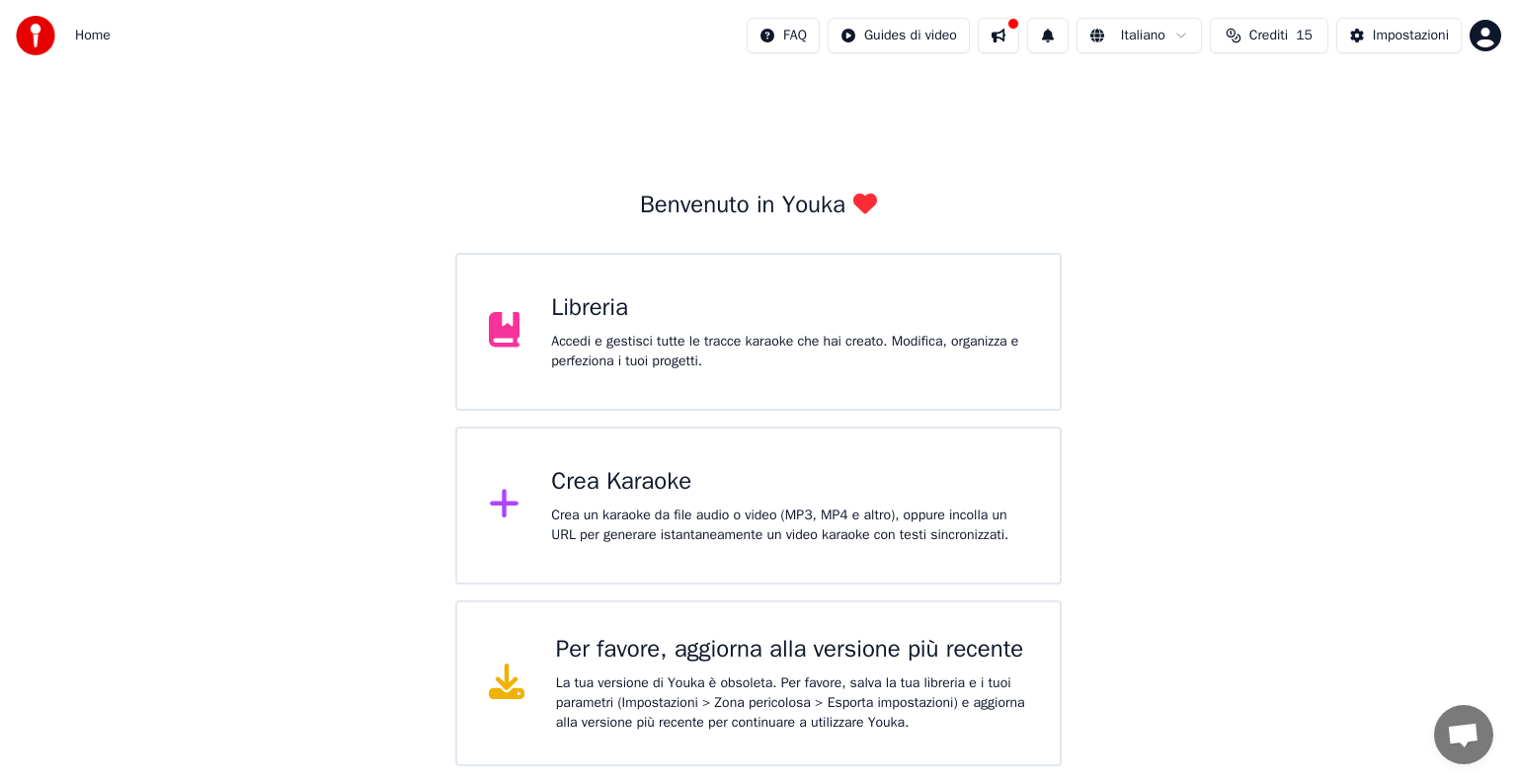 click on "Home FAQ Guides di video Italiano Crediti 15 Impostazioni" at bounding box center [758, 36] 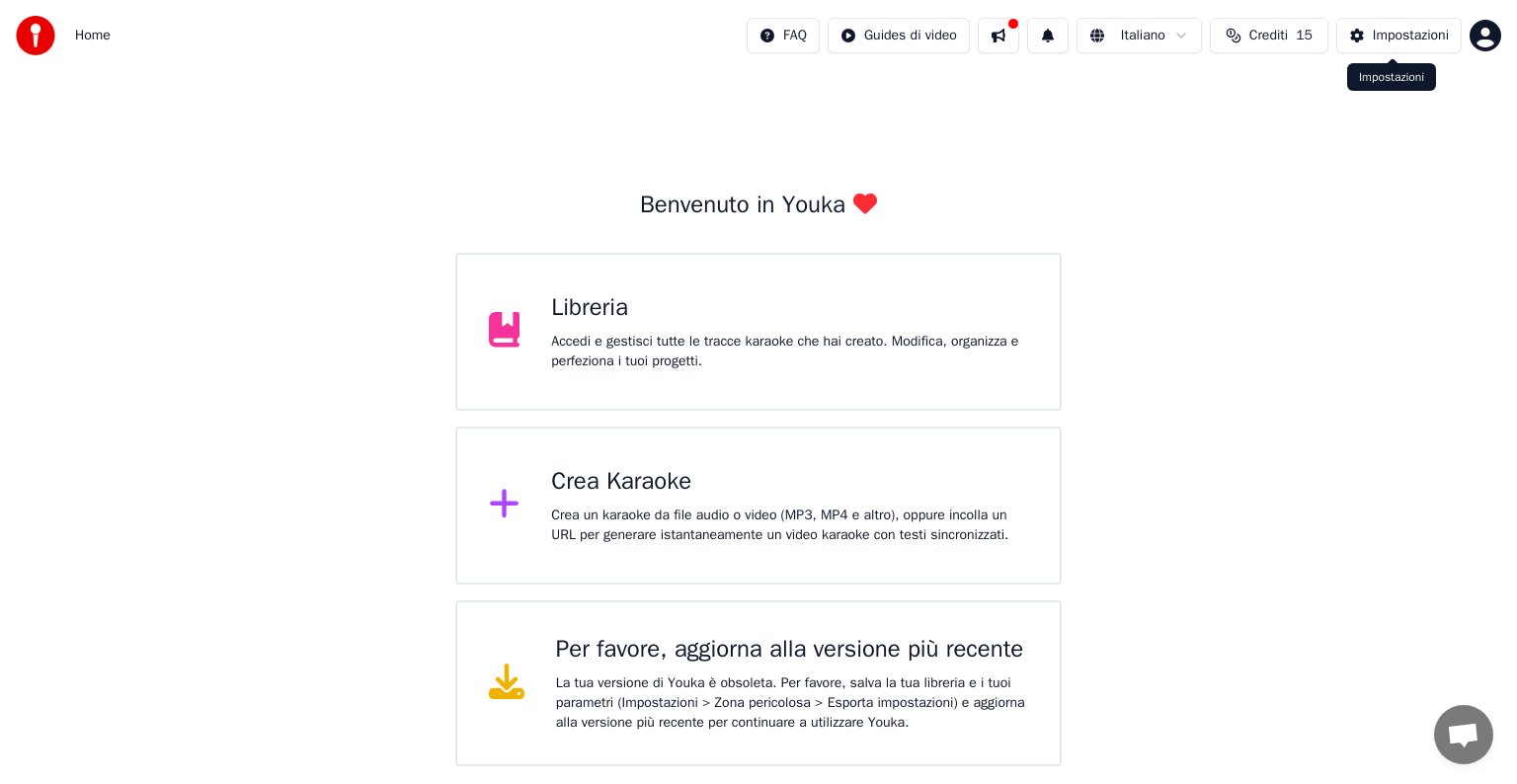 click on "Impostazioni" at bounding box center (1410, 36) 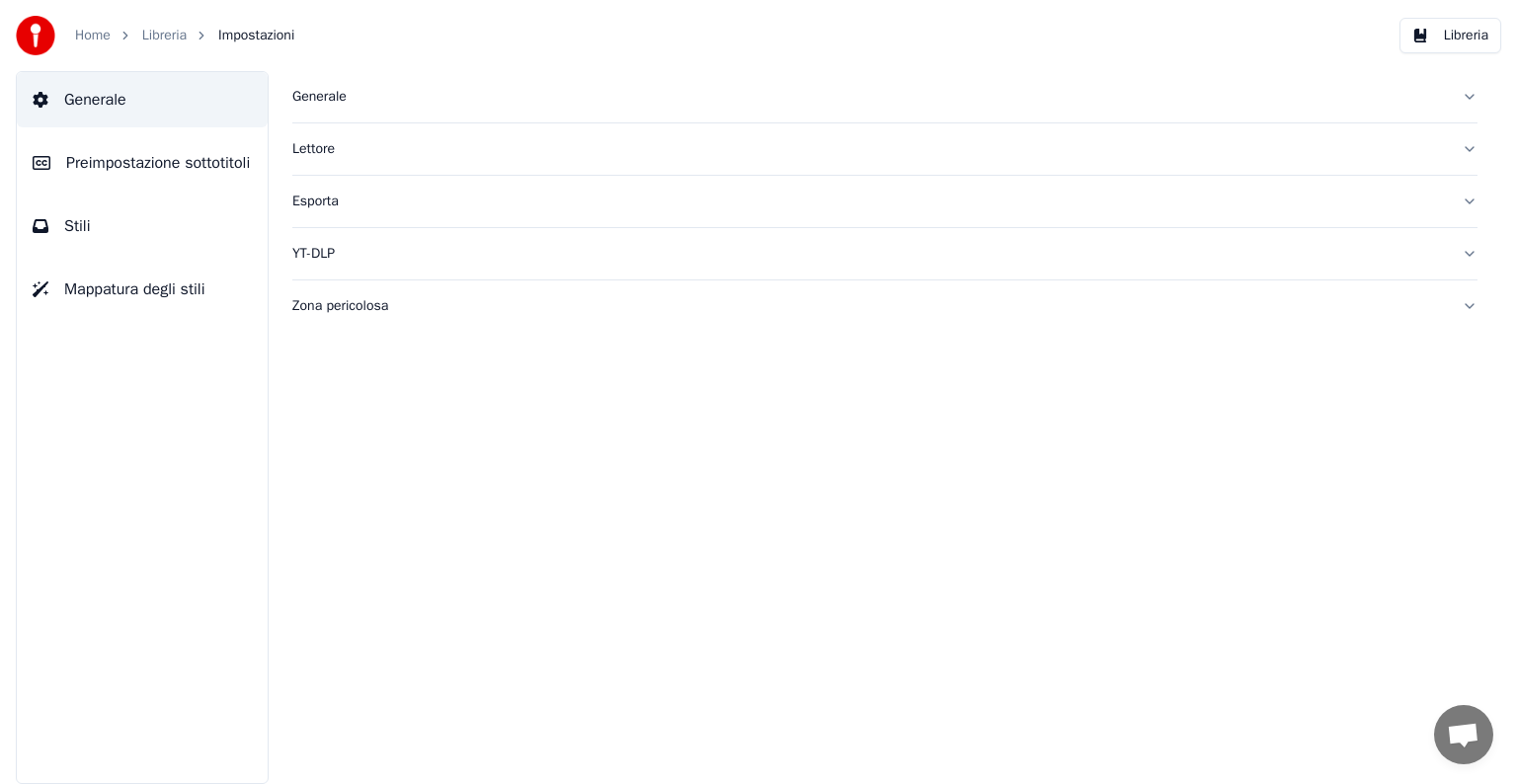 click on "Generale" at bounding box center (869, 97) 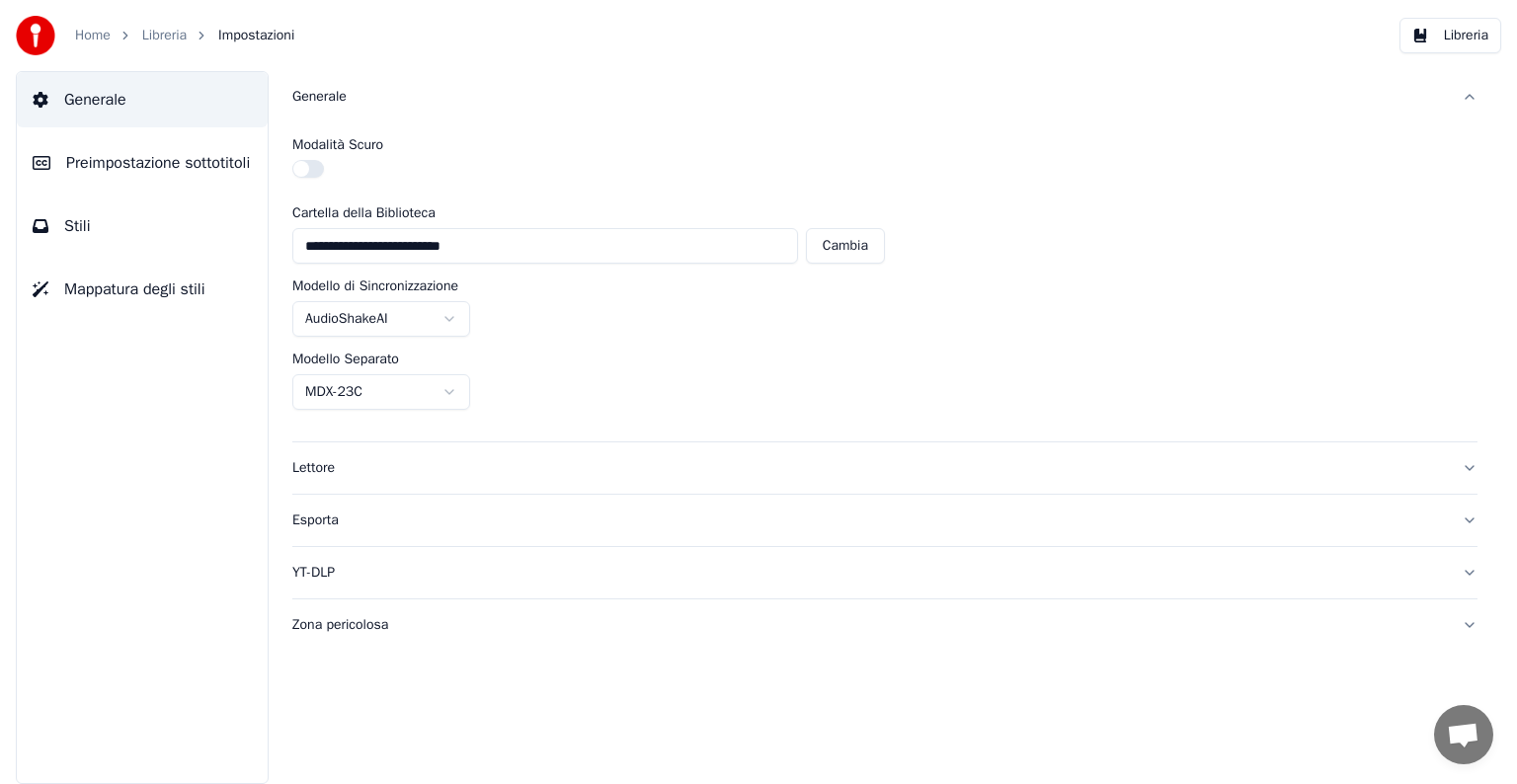 click at bounding box center (308, 169) 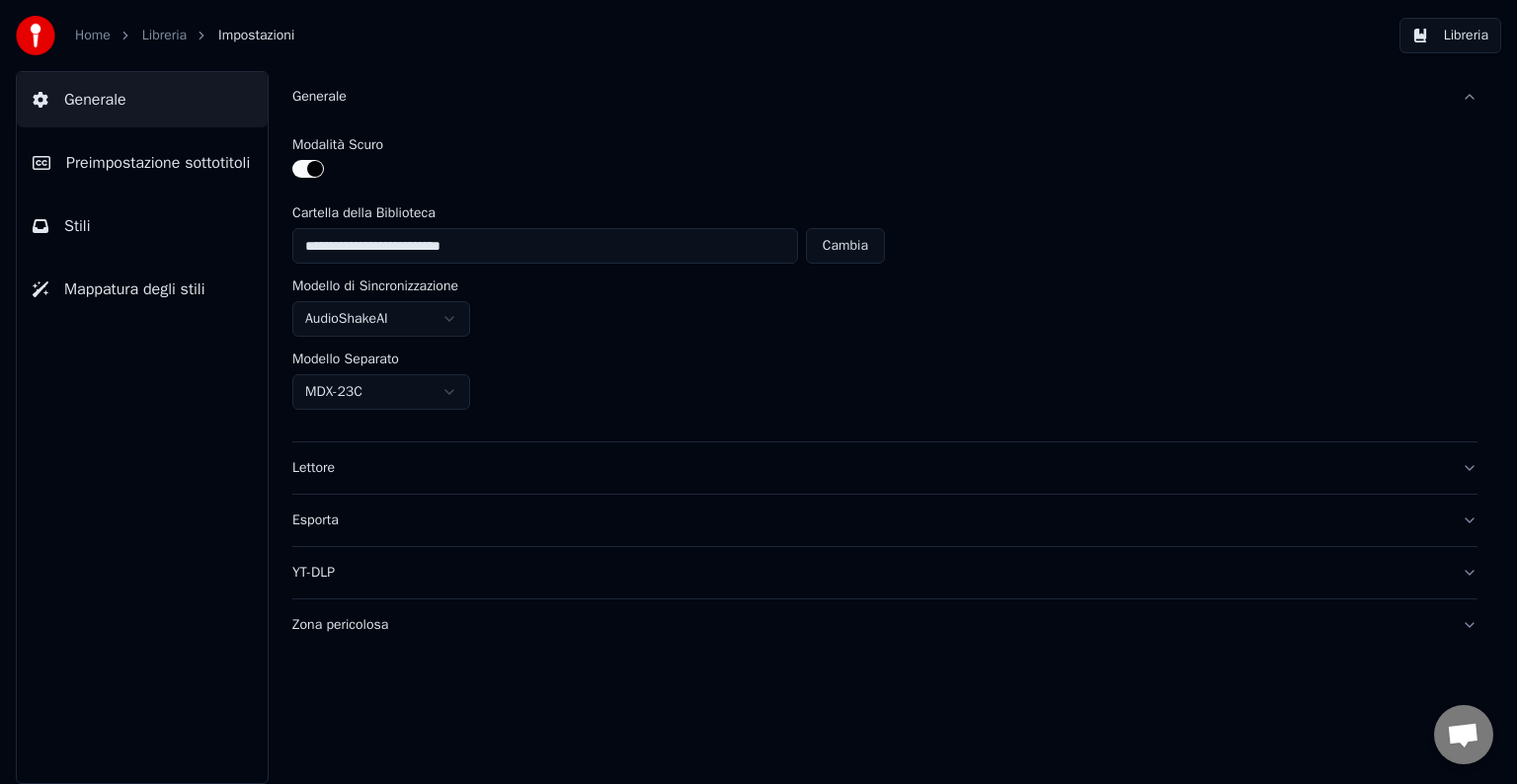 click at bounding box center [308, 169] 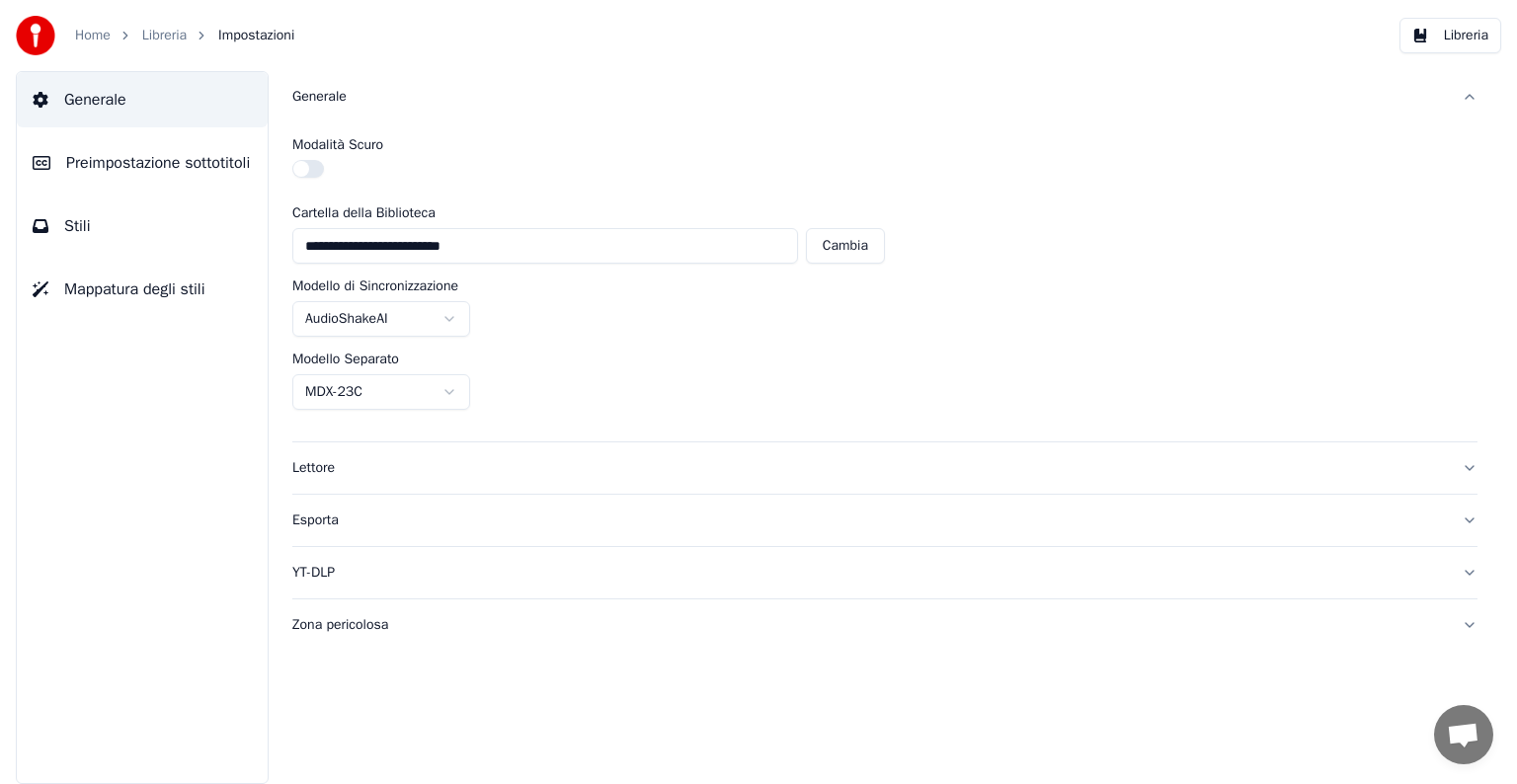 click at bounding box center [308, 169] 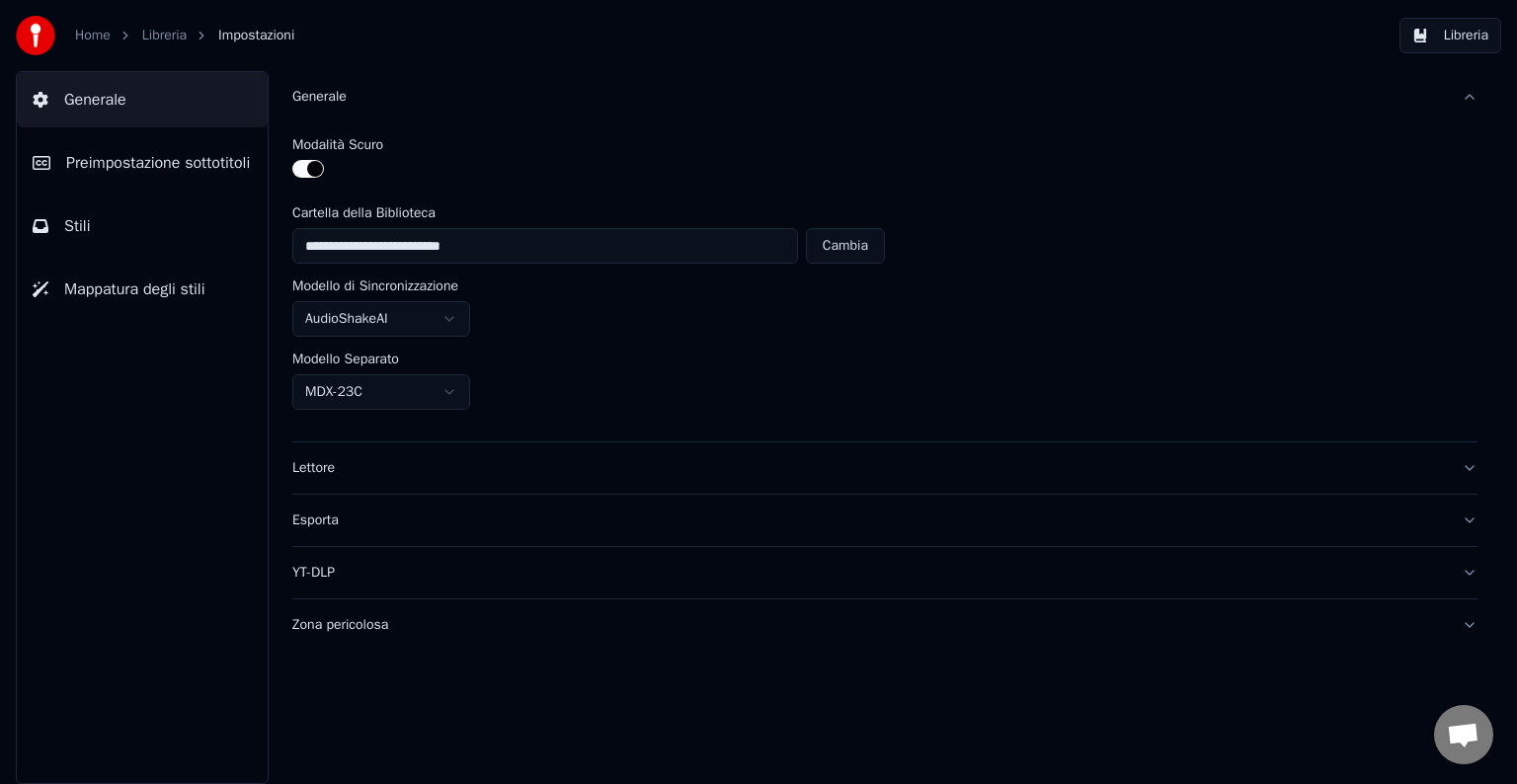 click at bounding box center (308, 169) 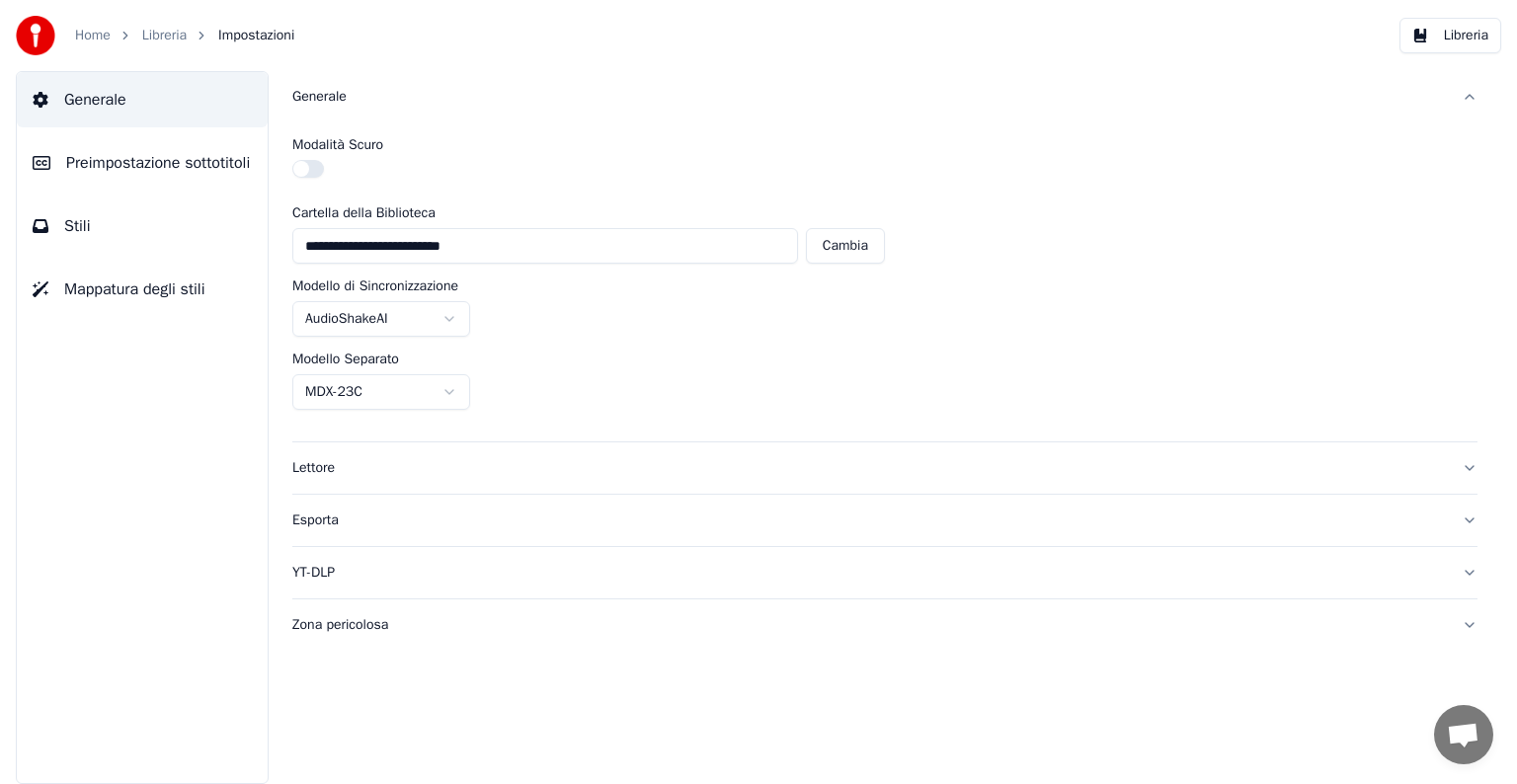 click on "**********" at bounding box center (545, 246) 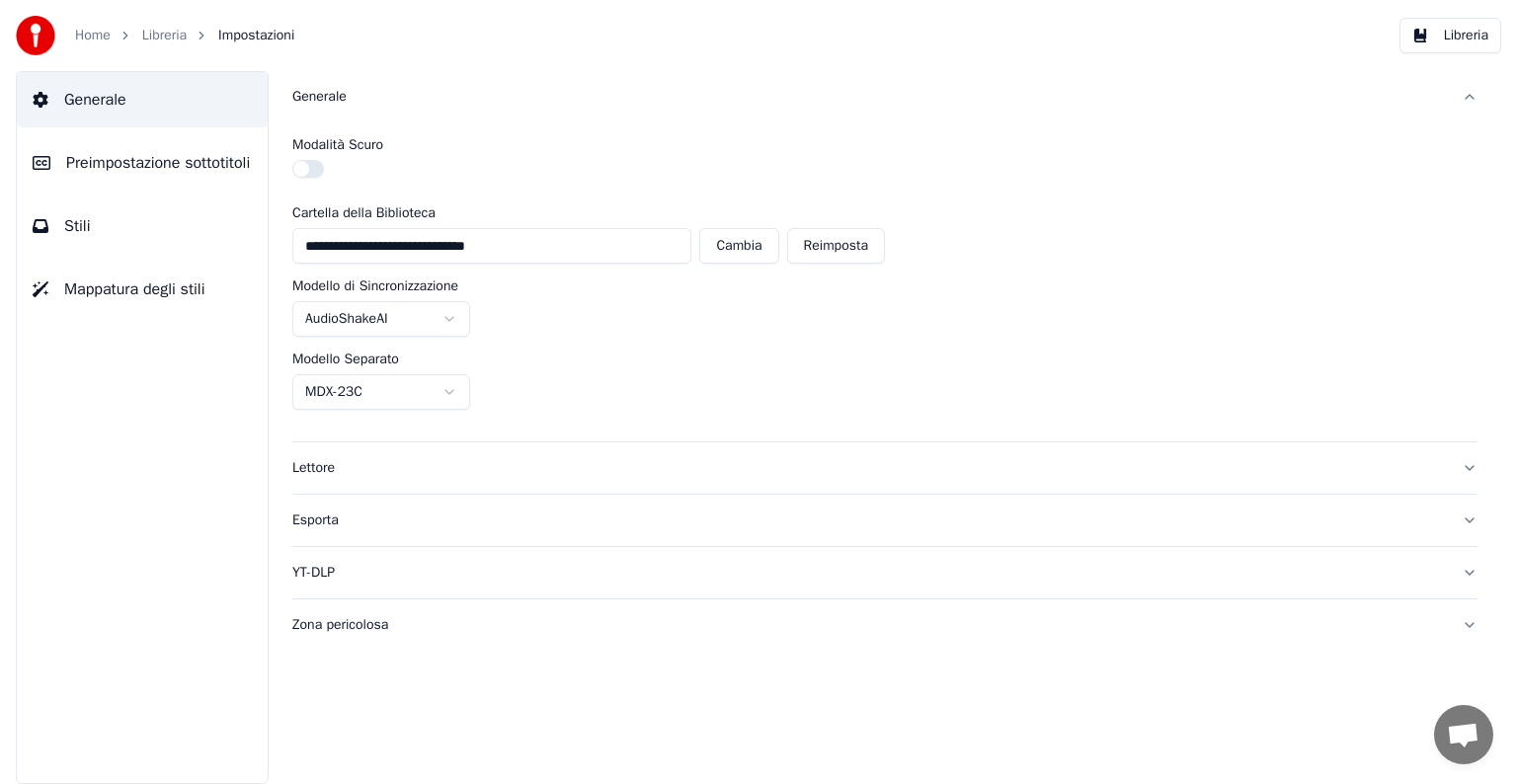 click on "Stili" at bounding box center [142, 226] 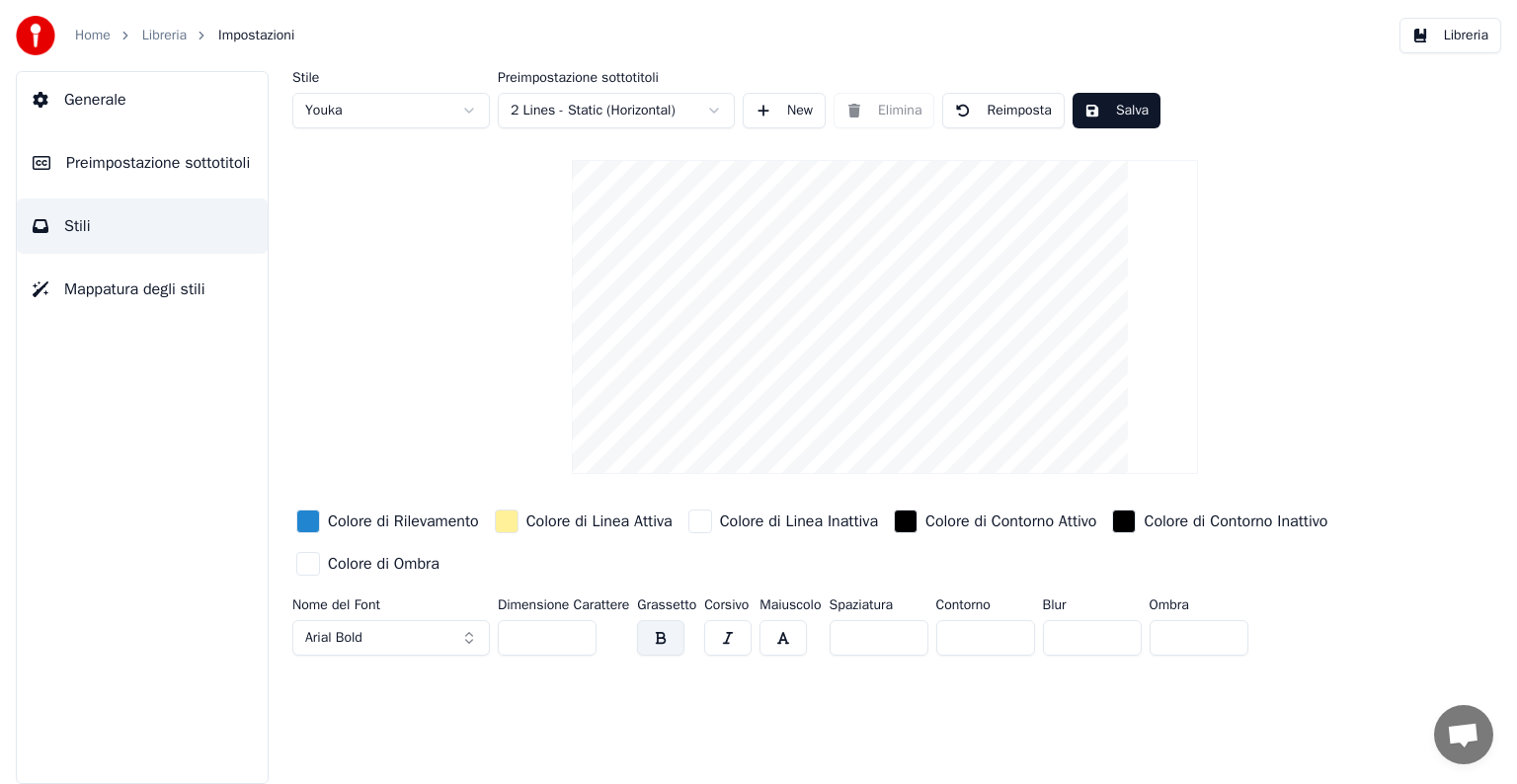 click on "Generale" at bounding box center (95, 100) 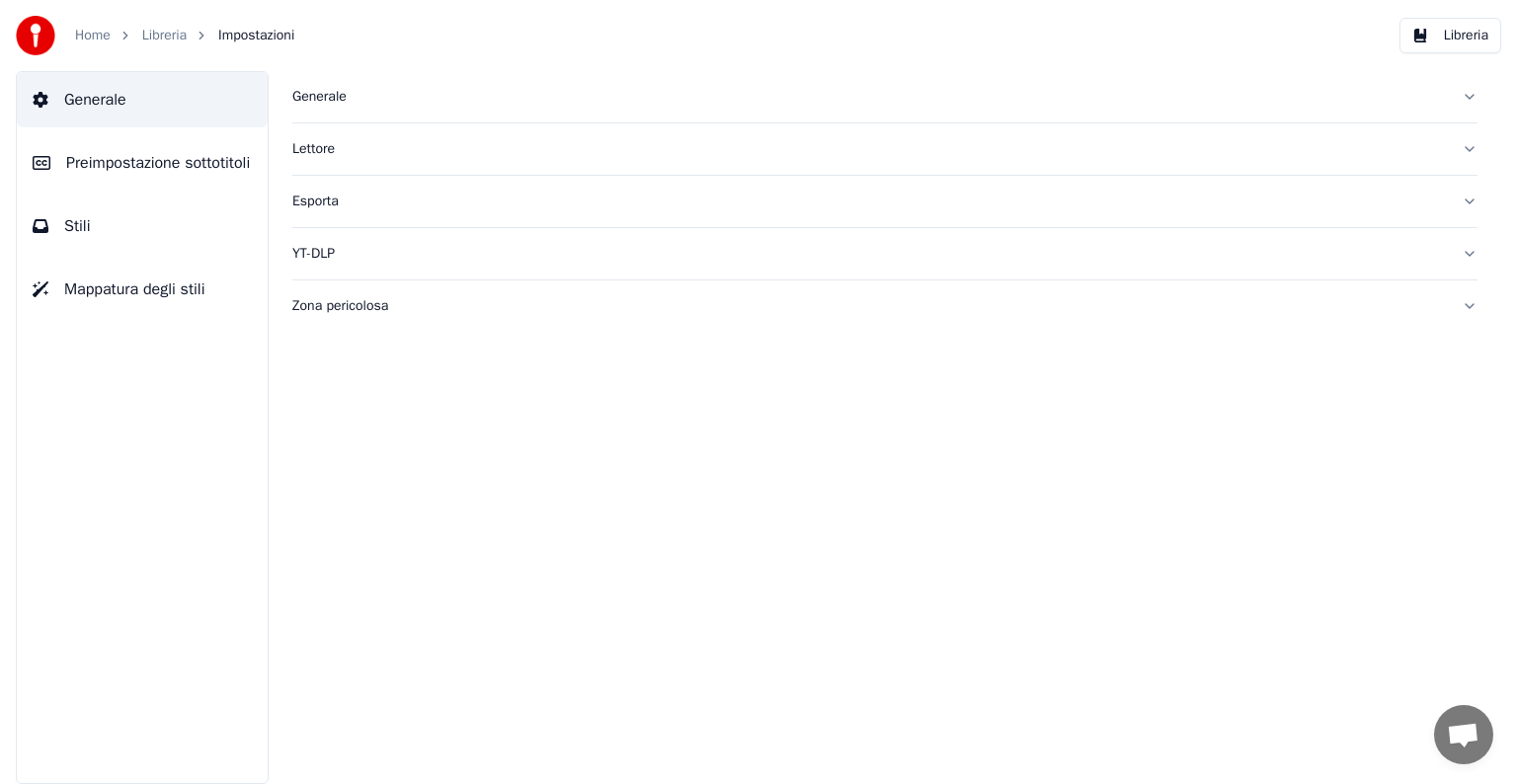 click on "Generale" at bounding box center [95, 100] 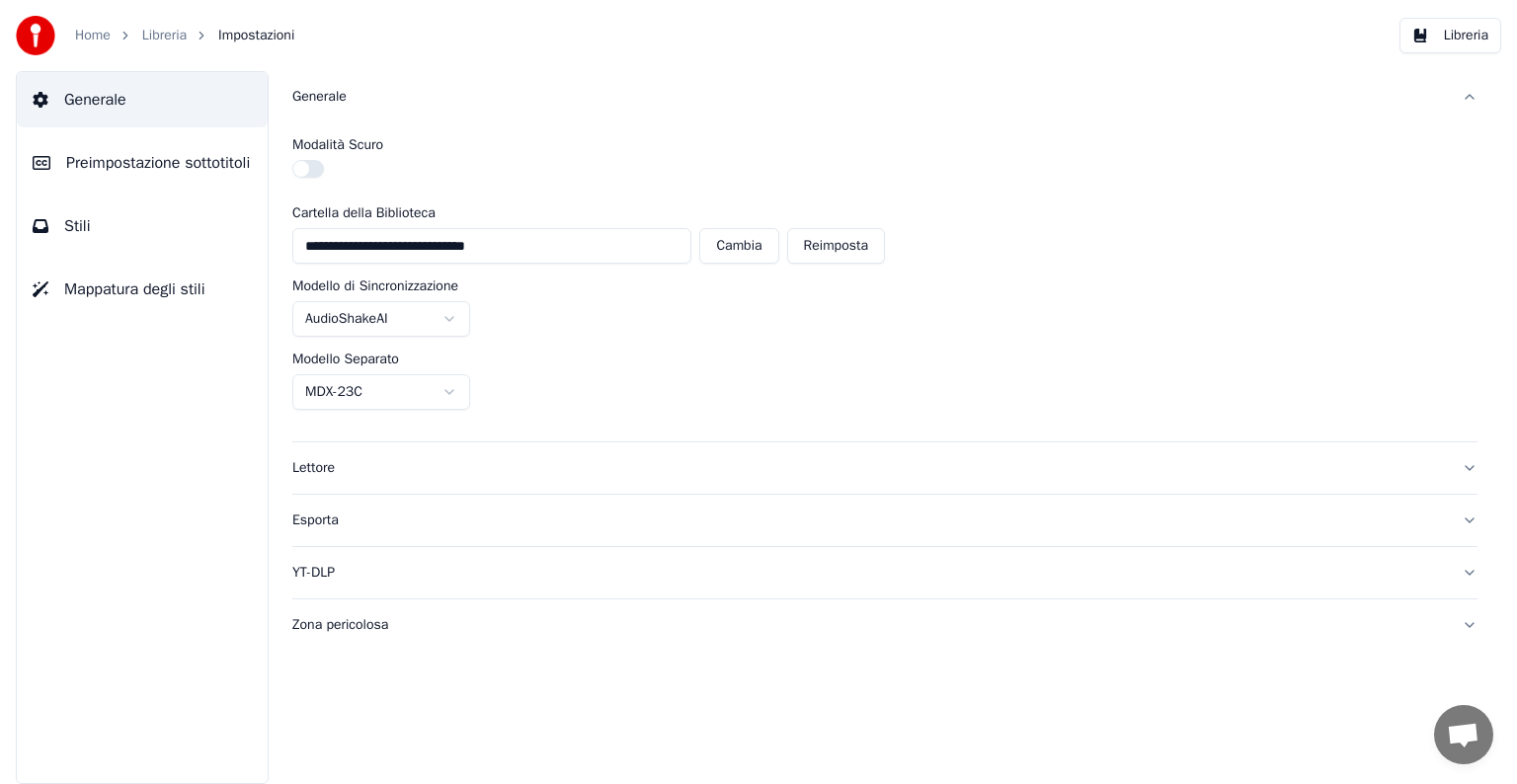 click on "Preimpostazione sottotitoli" at bounding box center [158, 163] 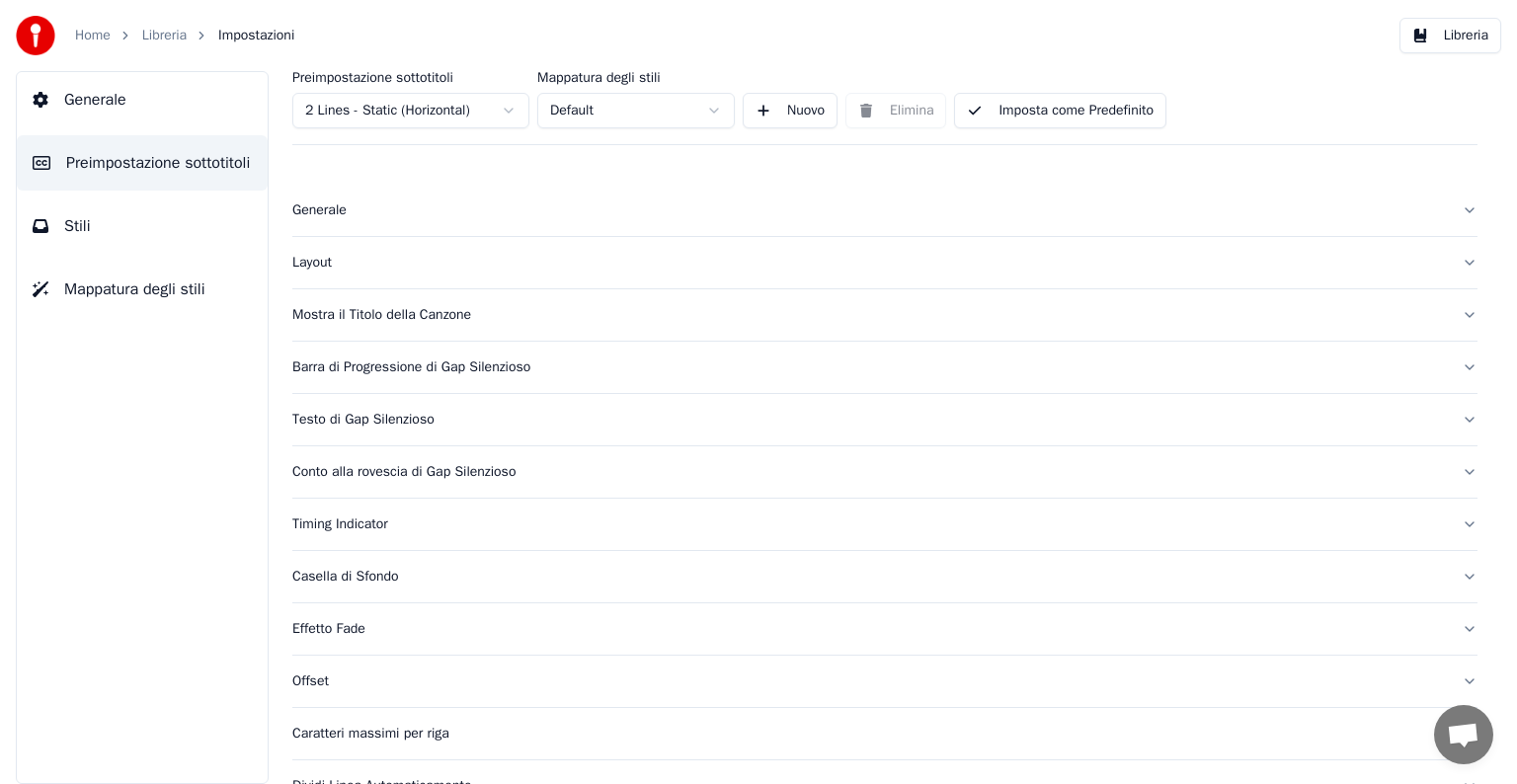 click on "Stili" at bounding box center (142, 226) 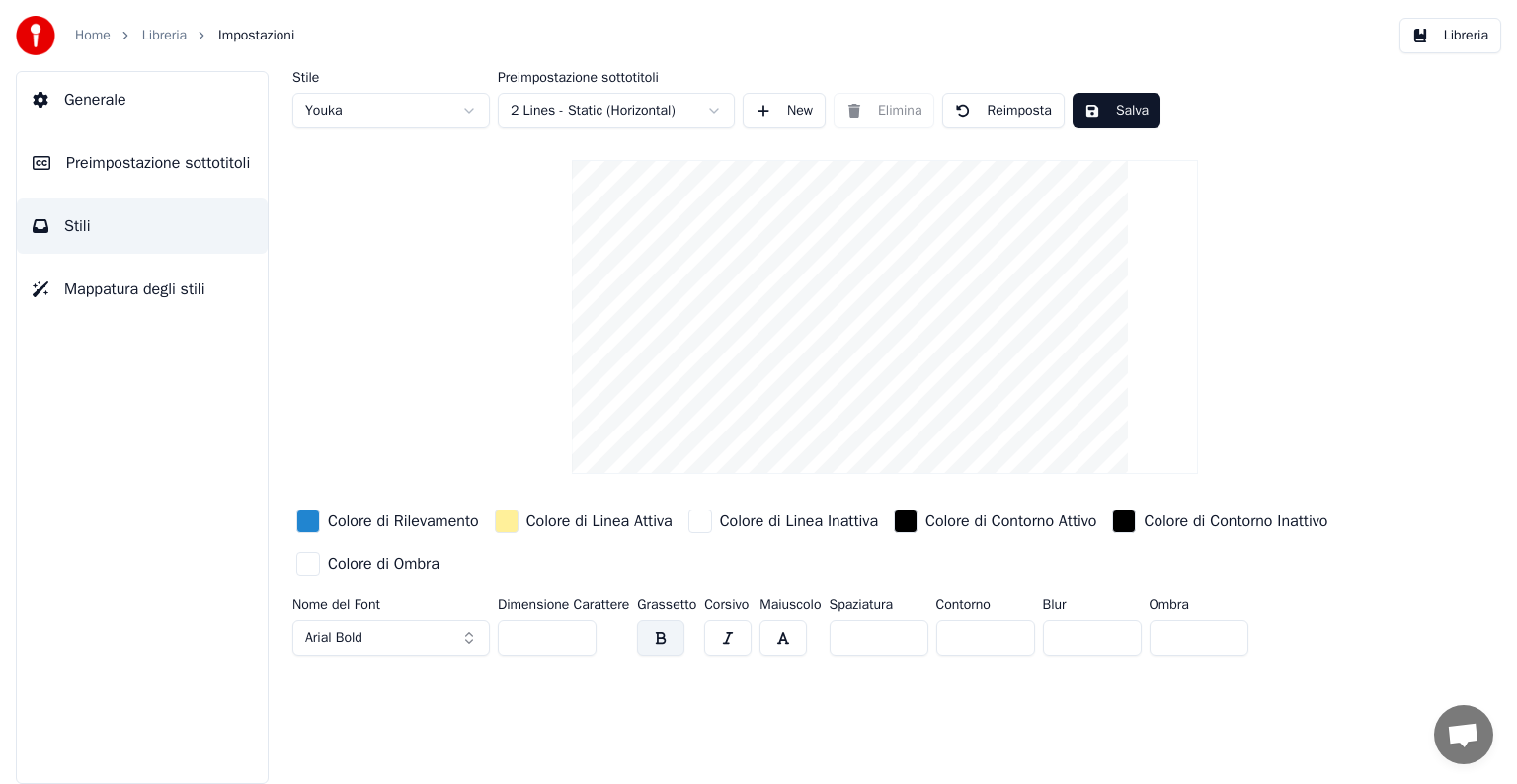 click on "Mappatura degli stili" at bounding box center [134, 289] 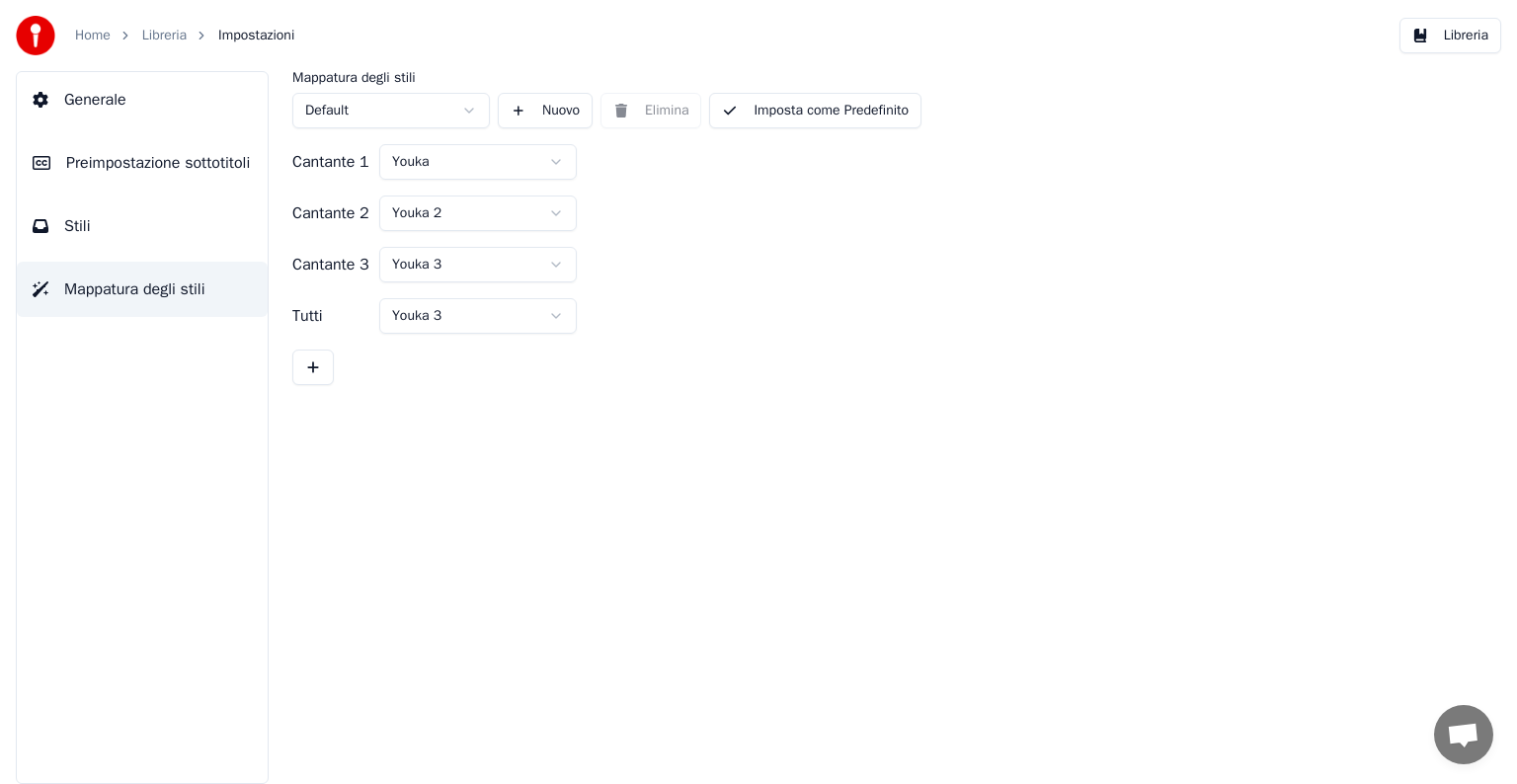 click on "Generale" at bounding box center [142, 100] 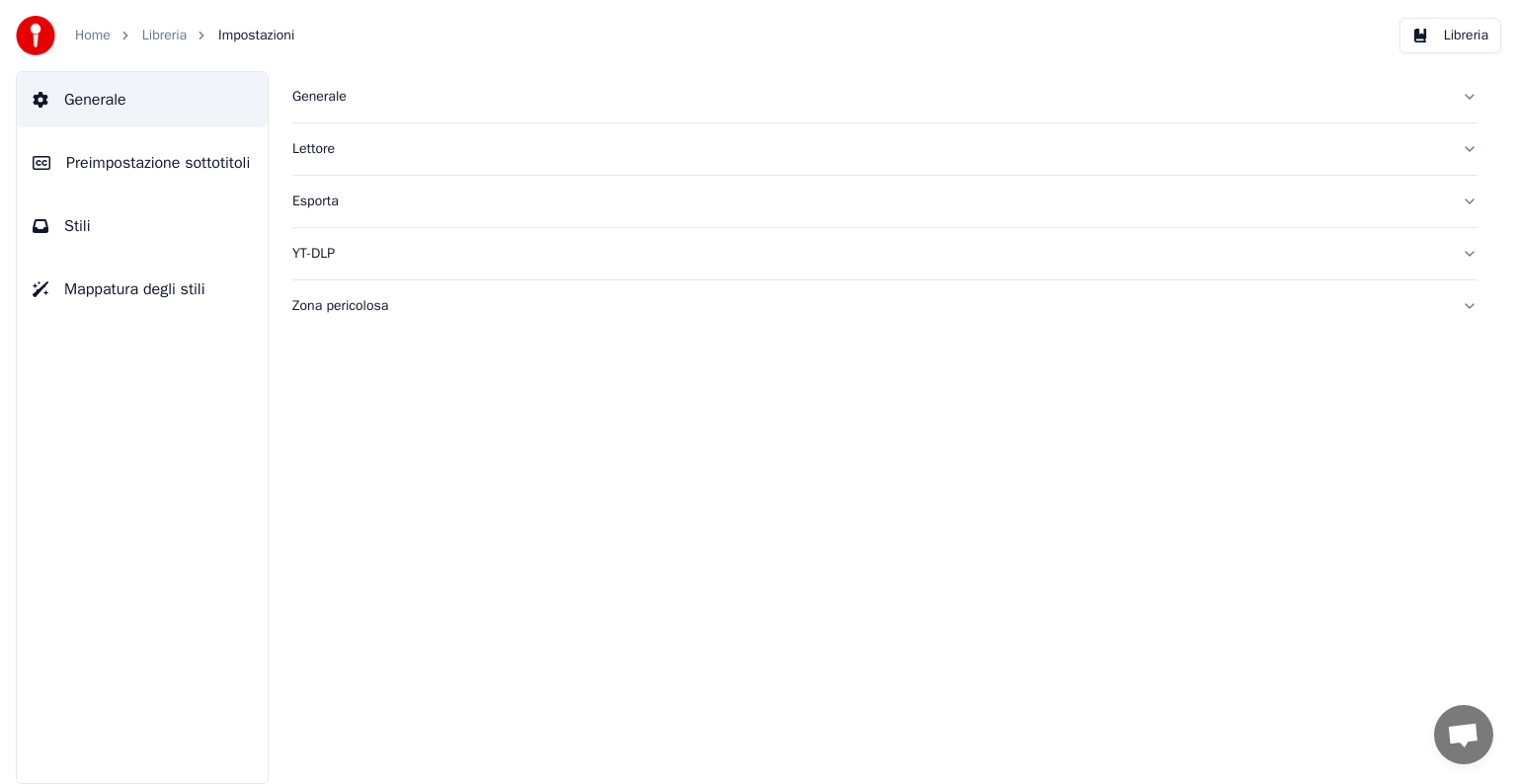 click on "Libreria" at bounding box center (1450, 36) 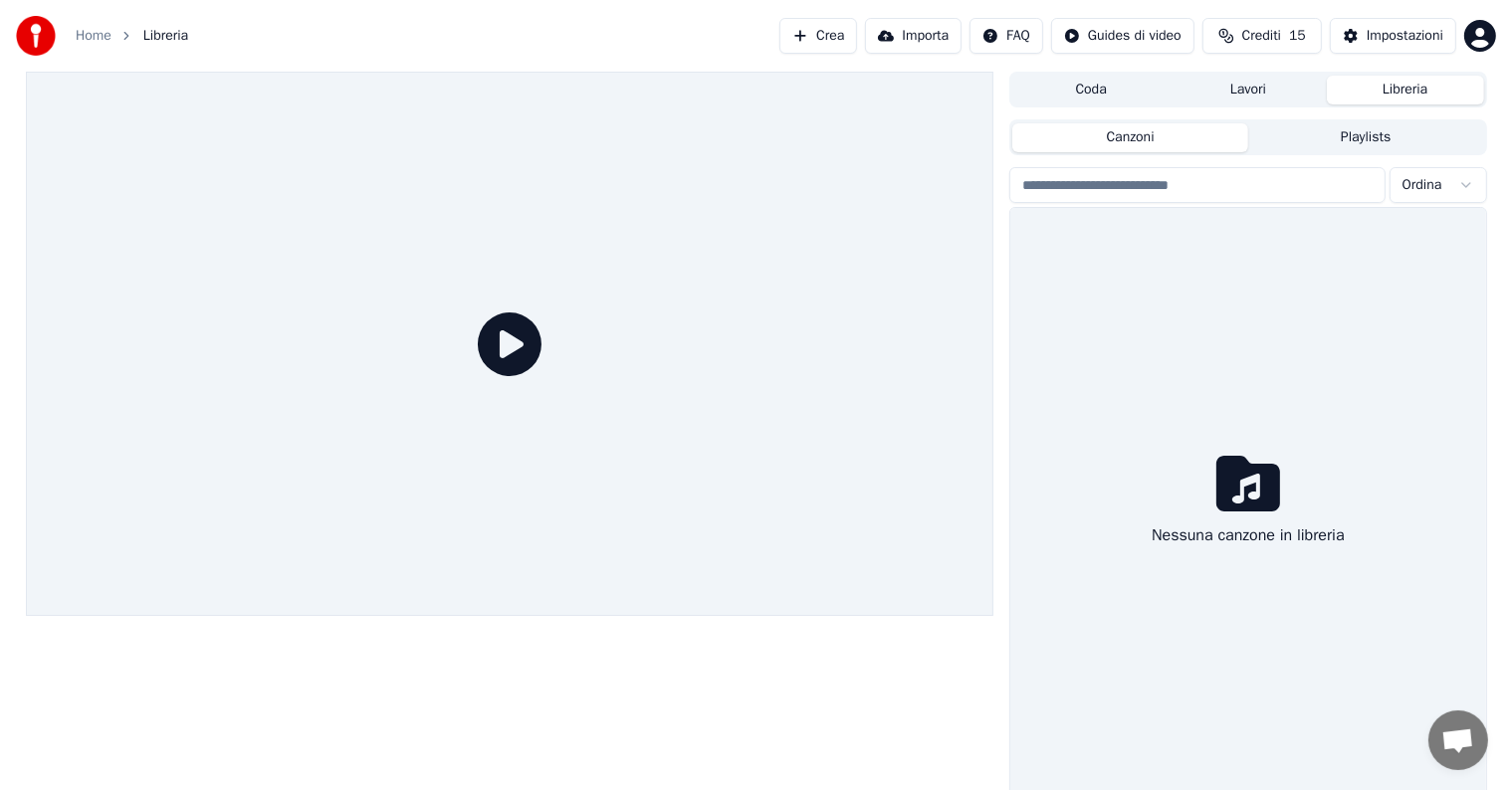 click on "Canzoni" at bounding box center (1130, 137) 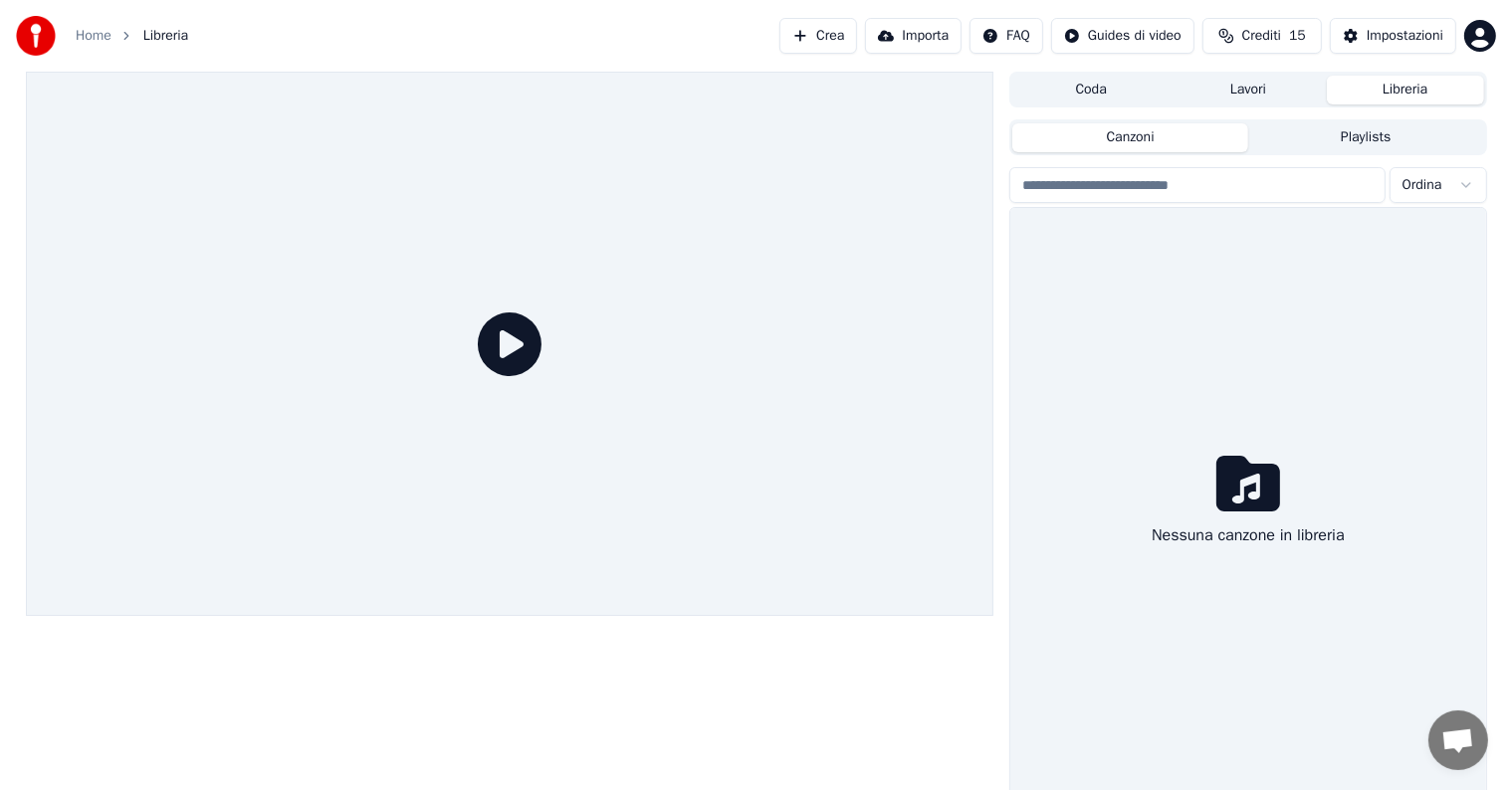 click on "Libreria" at bounding box center (165, 36) 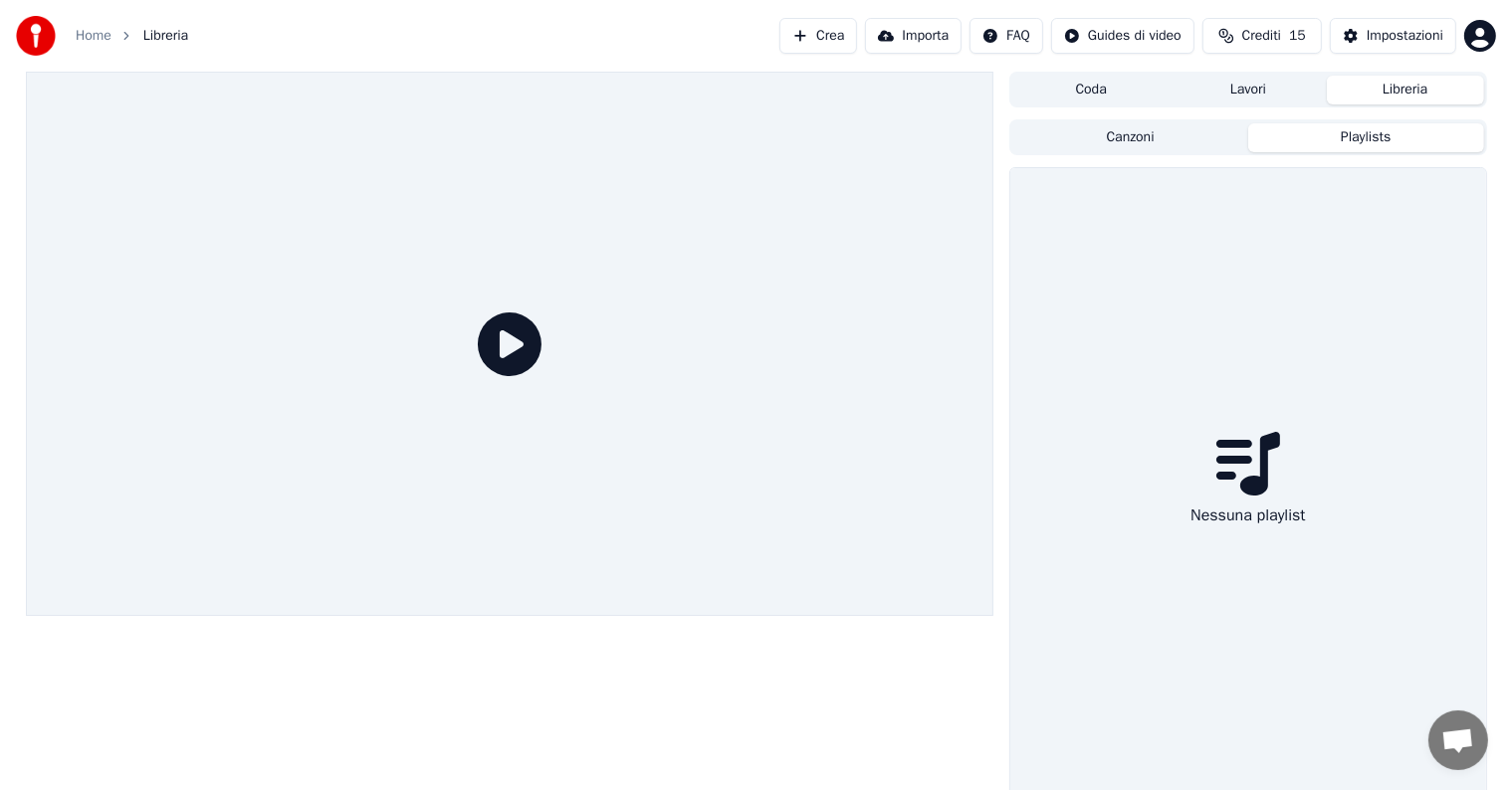 click on "Playlists" at bounding box center (1366, 137) 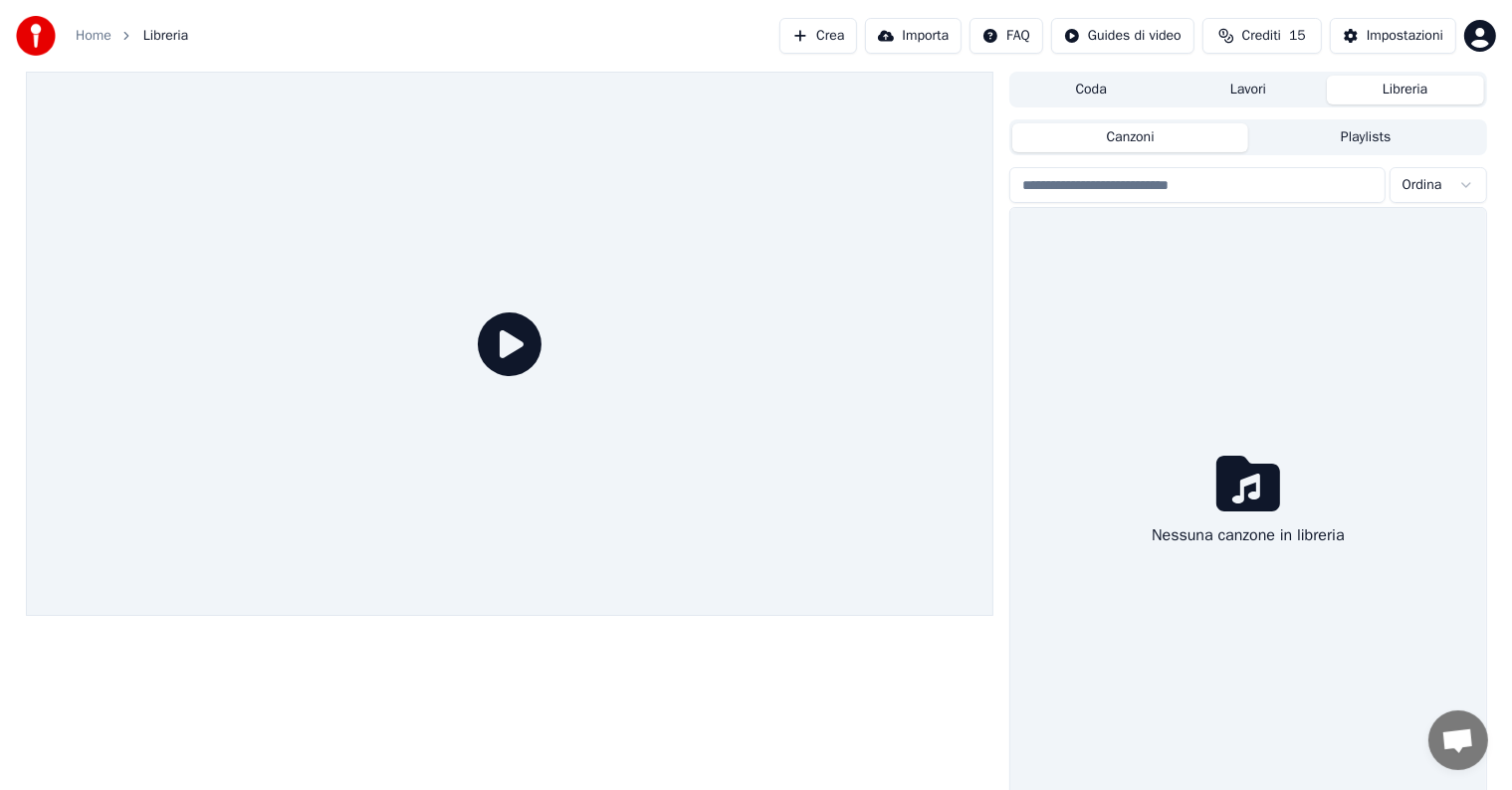 click on "Canzoni" at bounding box center [1130, 137] 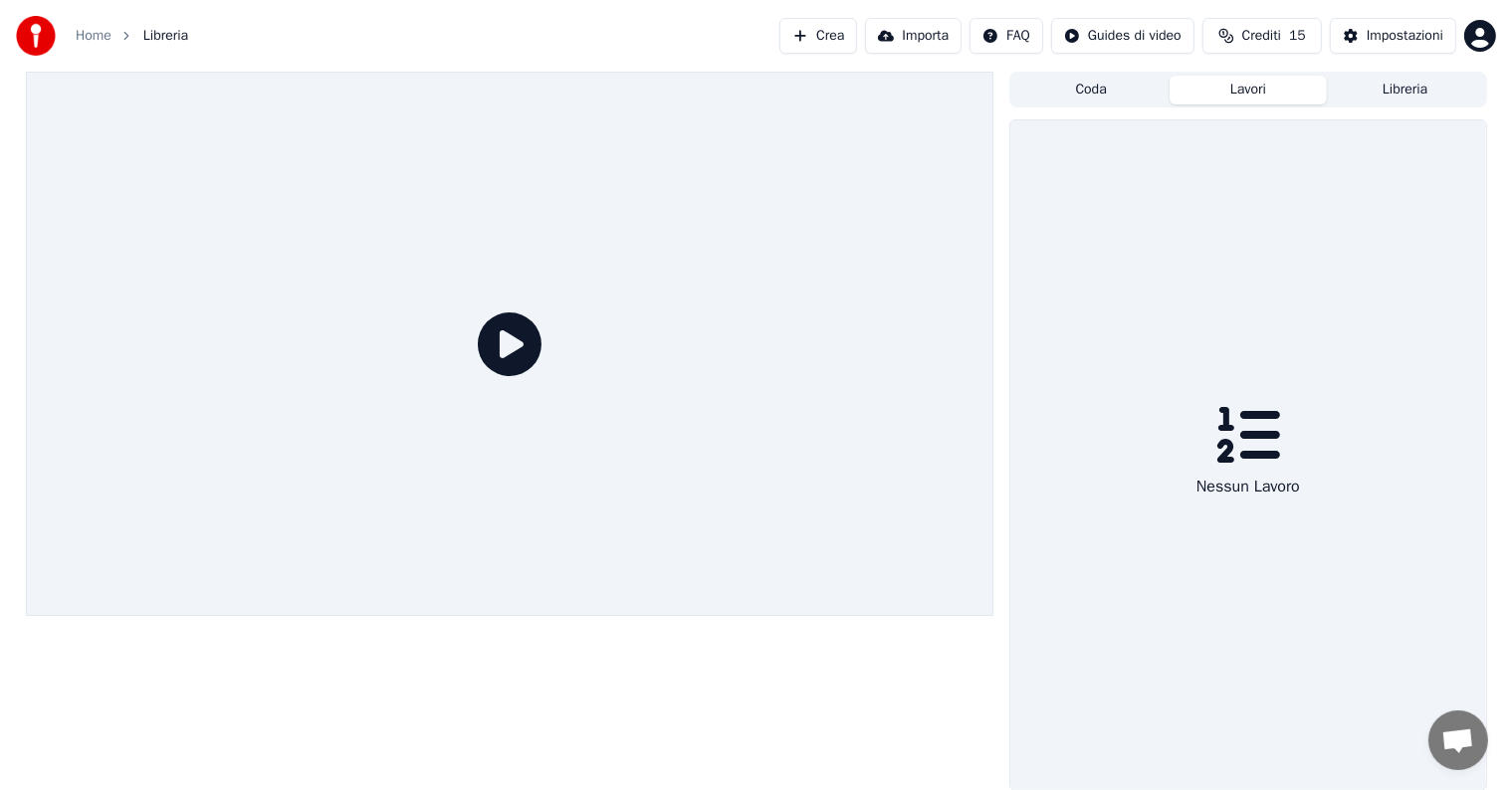 click on "Lavori" at bounding box center [1248, 90] 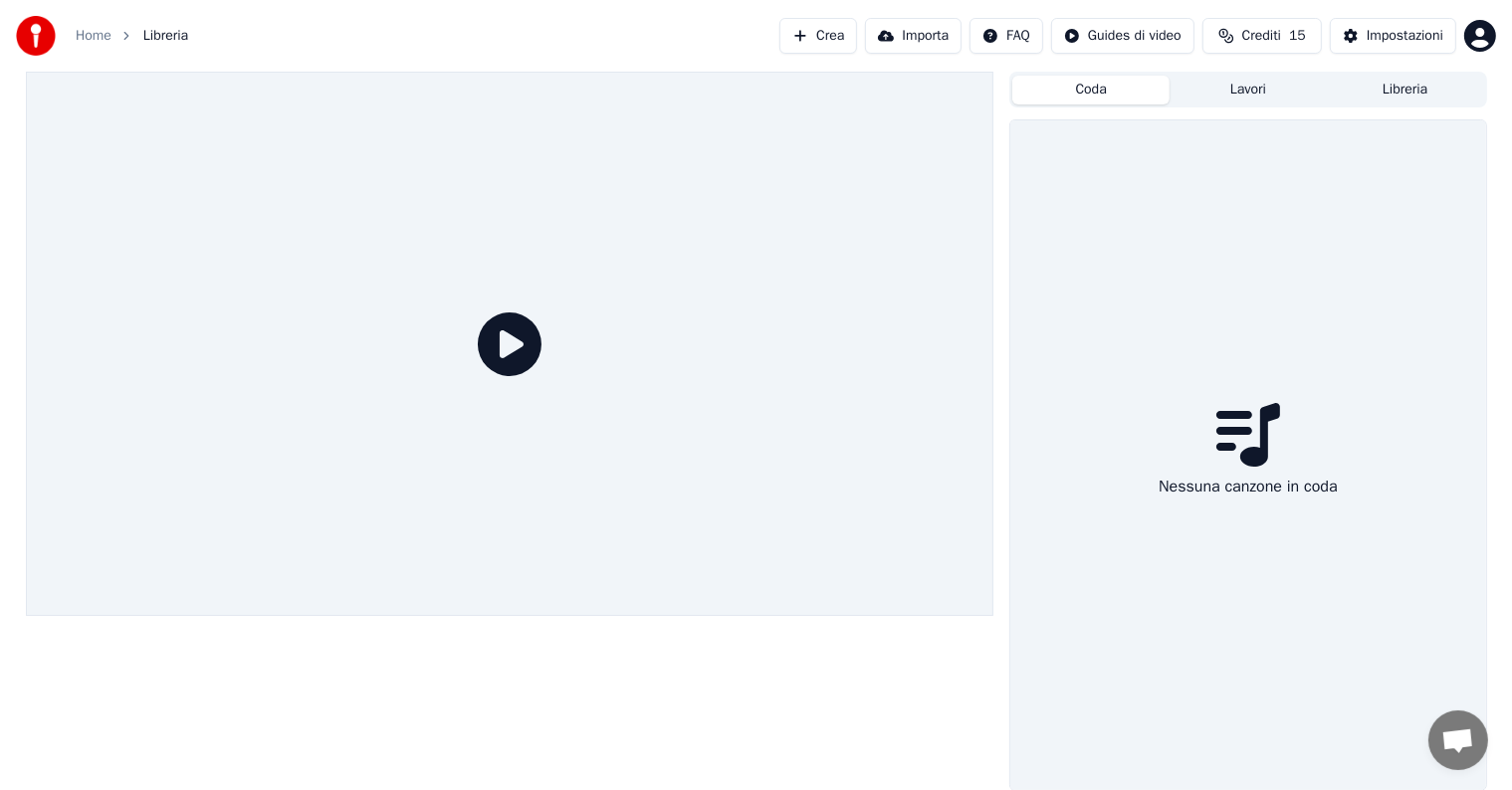click on "Coda" at bounding box center [1091, 90] 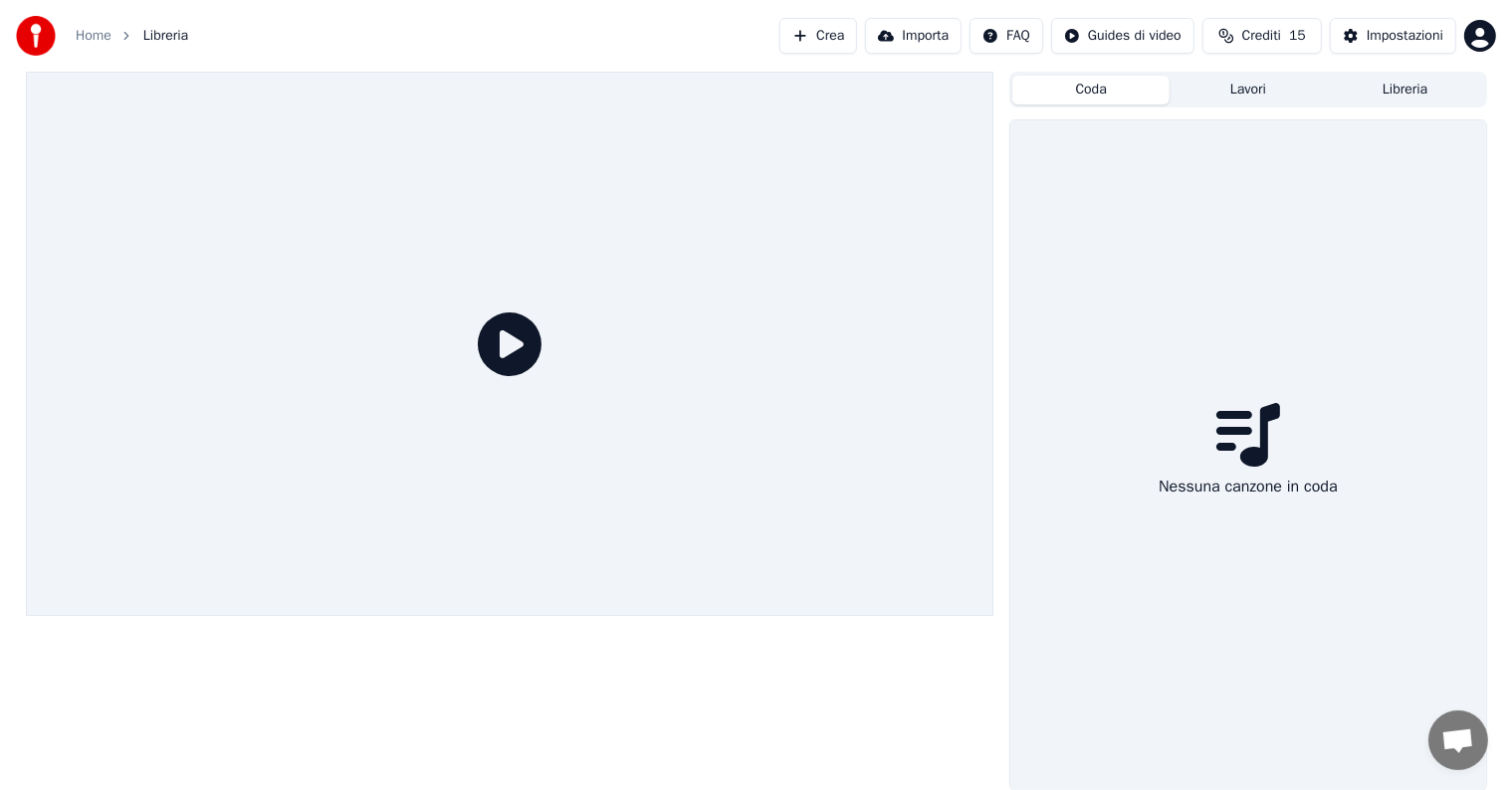 click on "Home" at bounding box center [94, 36] 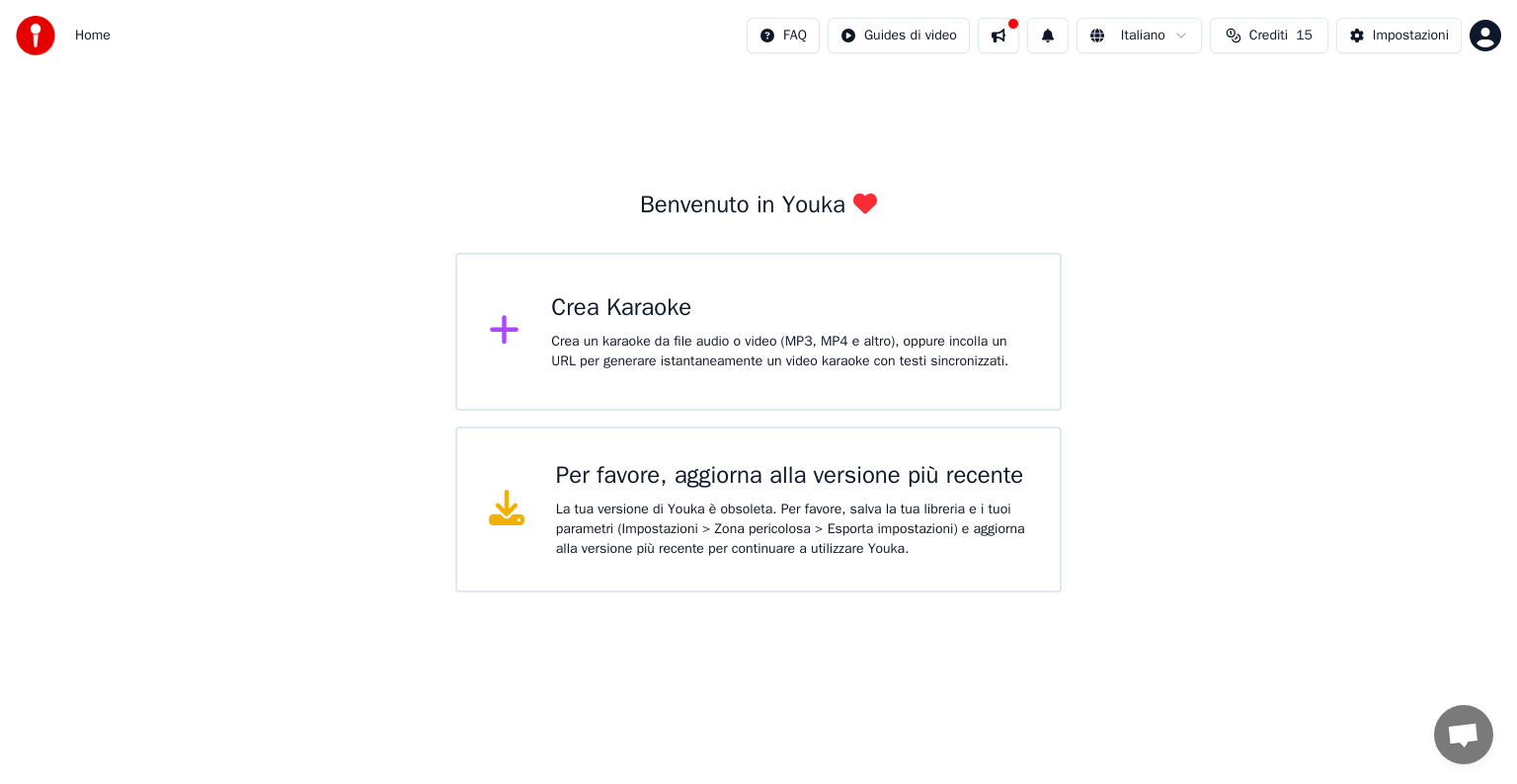 click on "Crea un karaoke da file audio o video (MP3, MP4 e altro), oppure incolla un URL per generare istantaneamente un video karaoke con testi sincronizzati." at bounding box center [789, 352] 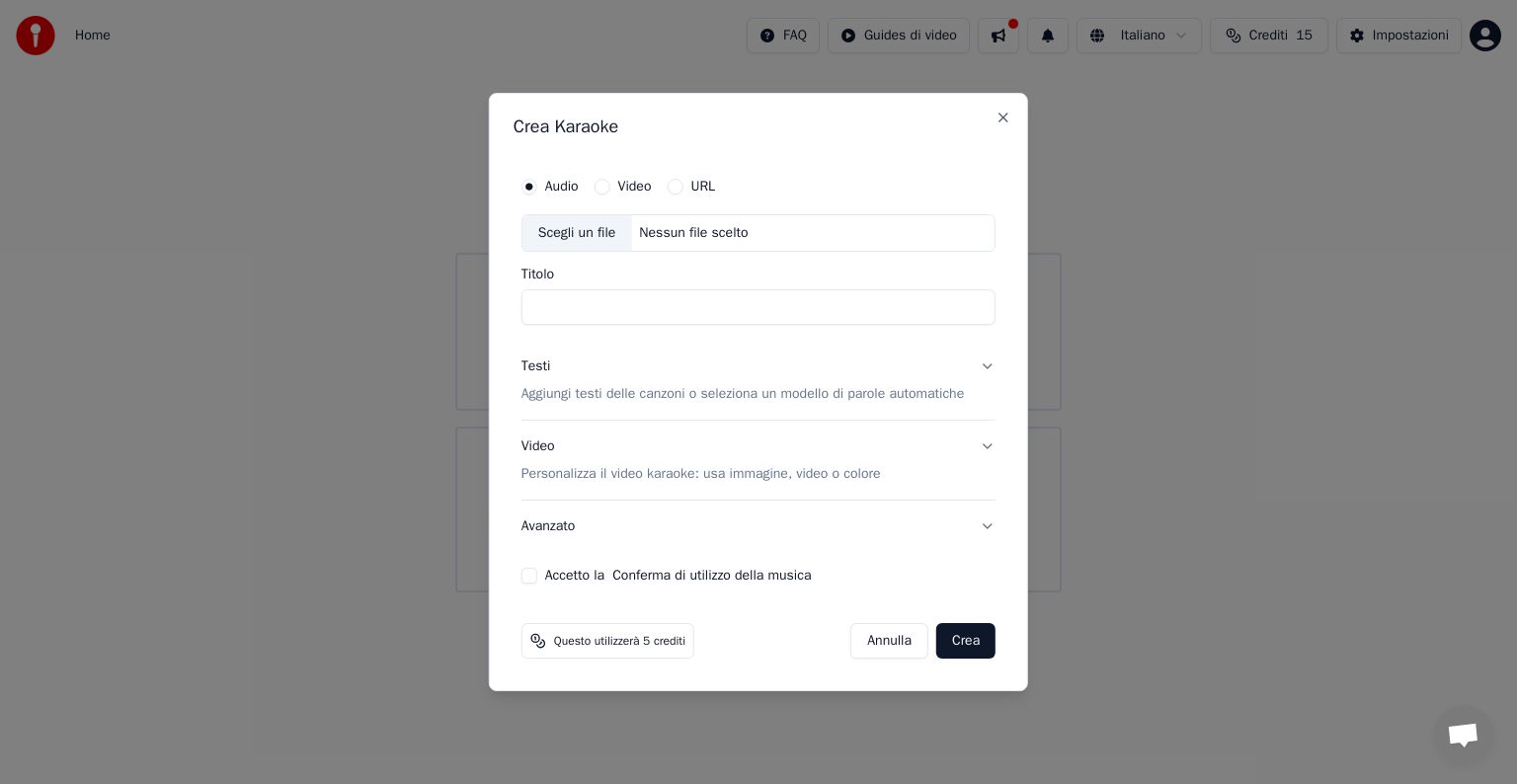 click on "Annulla" at bounding box center (889, 641) 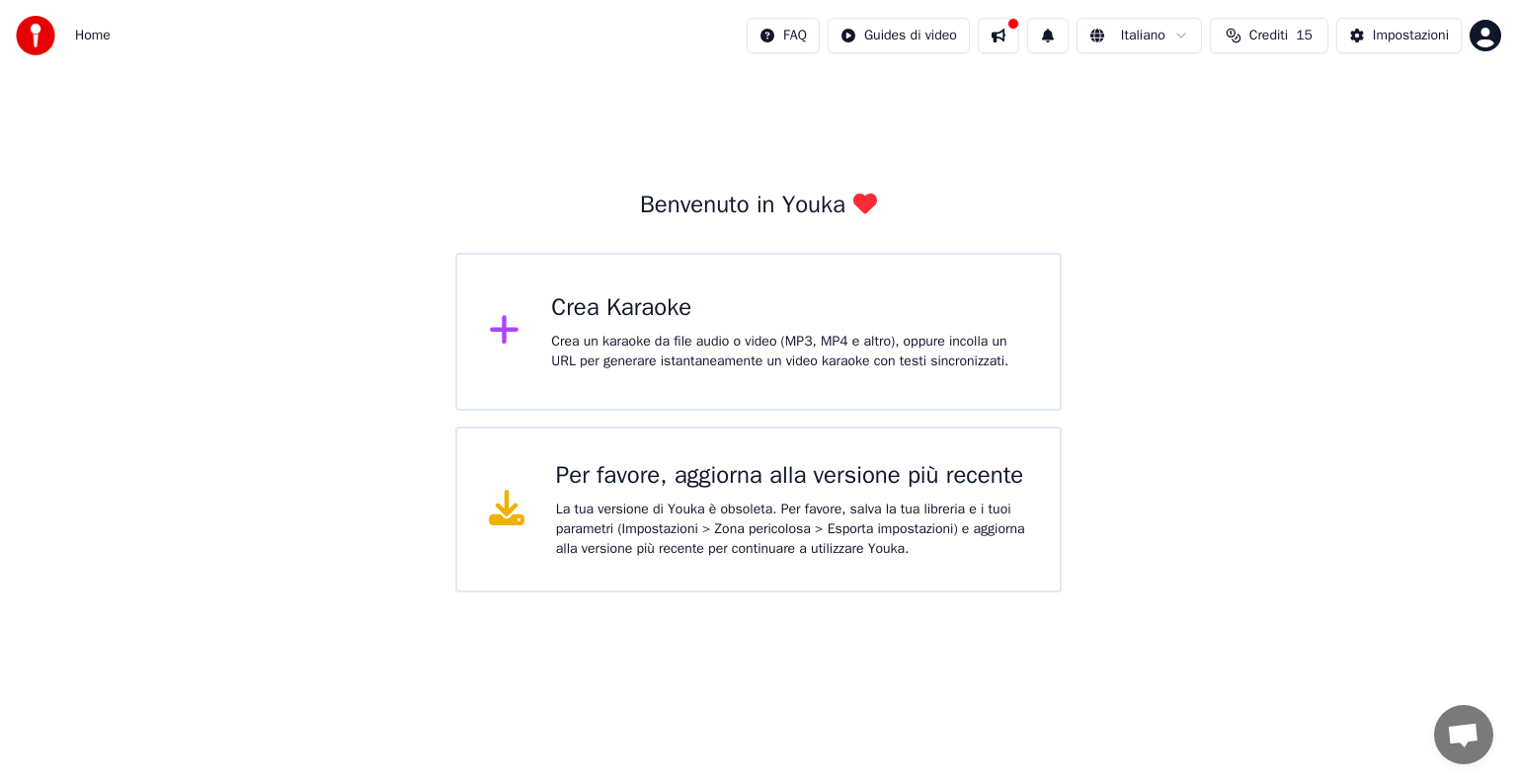 click on "La tua versione di Youka è obsoleta. Per favore, salva la tua libreria e i tuoi parametri (Impostazioni > Zona pericolosa > Esporta impostazioni) e aggiorna alla versione più recente per continuare a utilizzare Youka." at bounding box center [792, 529] 